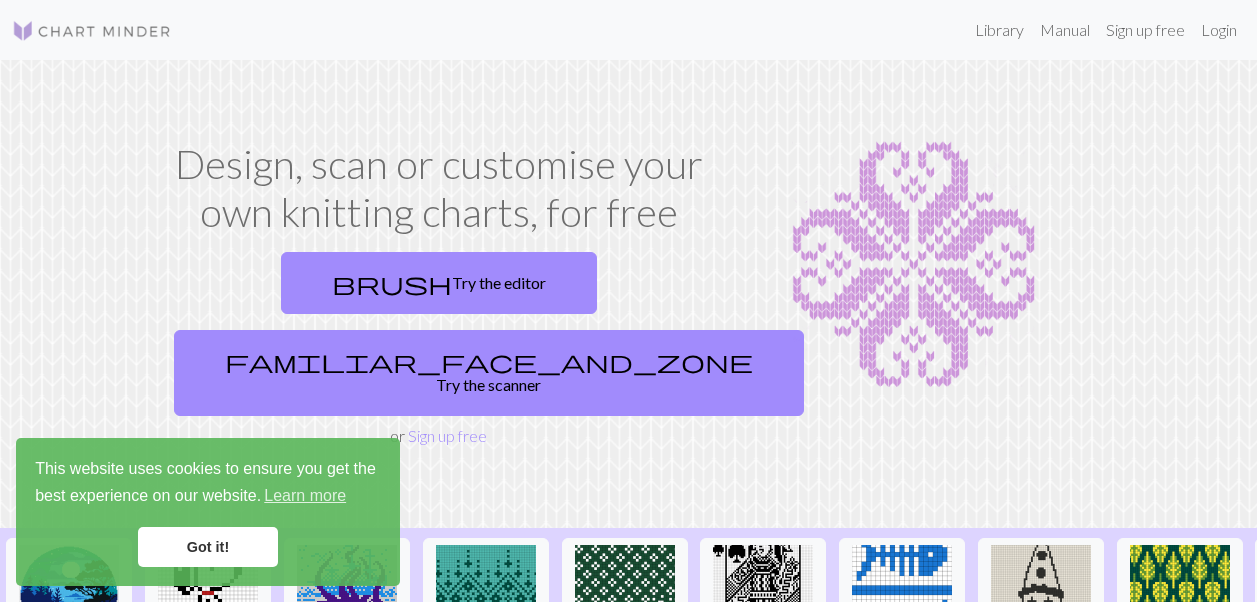 scroll, scrollTop: 0, scrollLeft: 0, axis: both 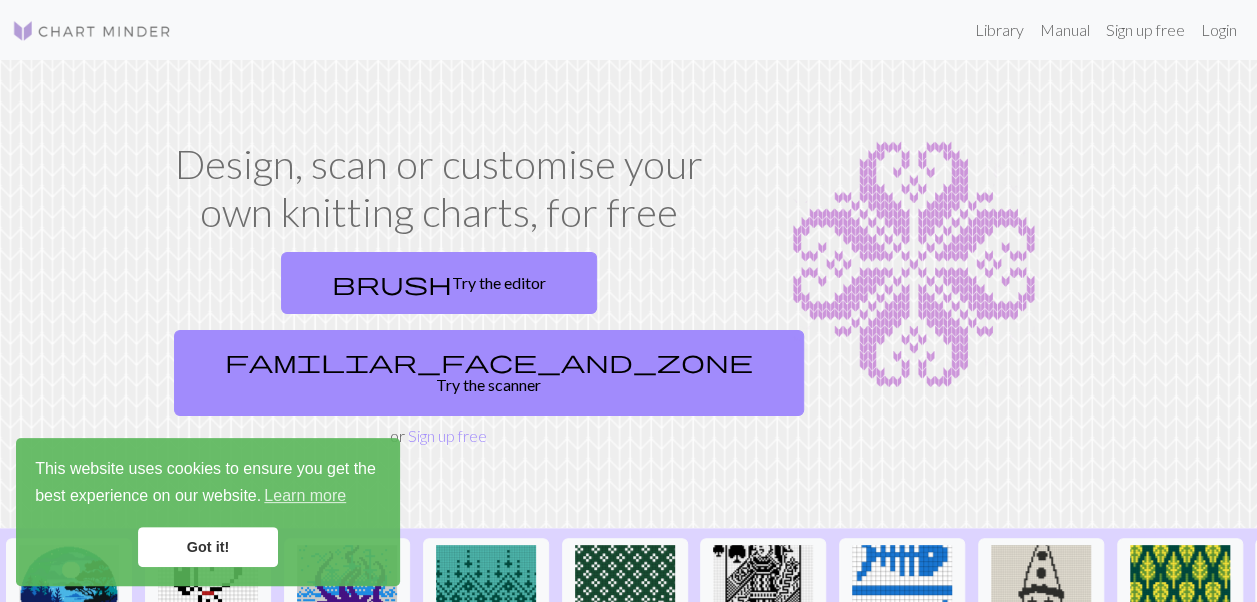click on "Got it!" at bounding box center (208, 547) 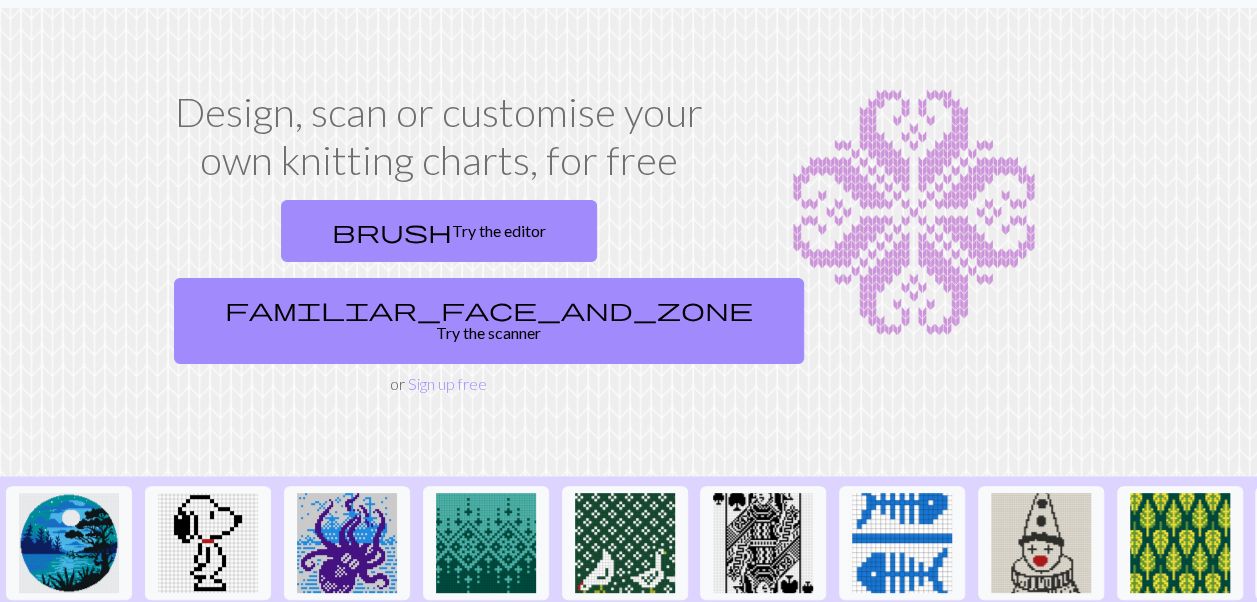 scroll, scrollTop: 41, scrollLeft: 0, axis: vertical 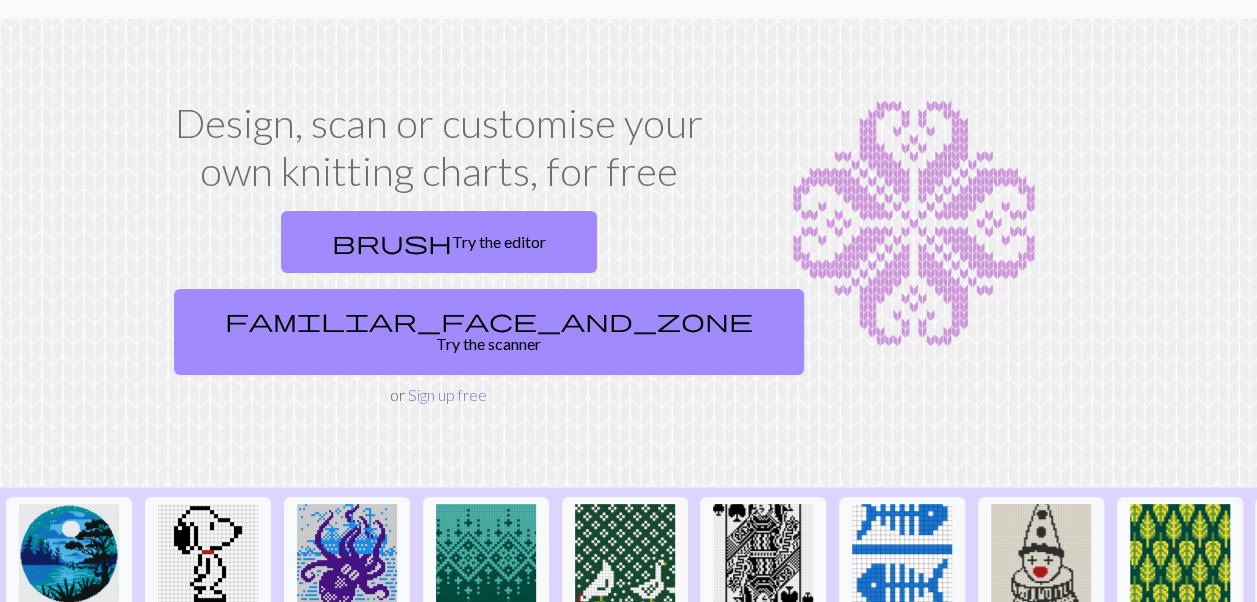 click on "Sign up free" at bounding box center (447, 394) 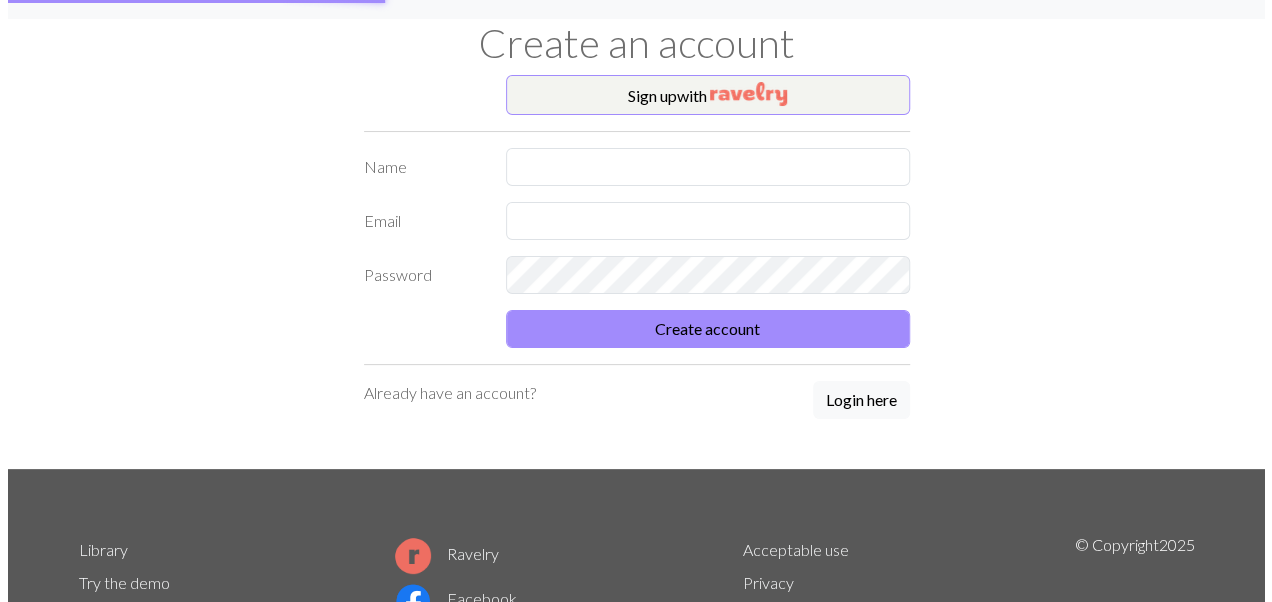 scroll, scrollTop: 0, scrollLeft: 0, axis: both 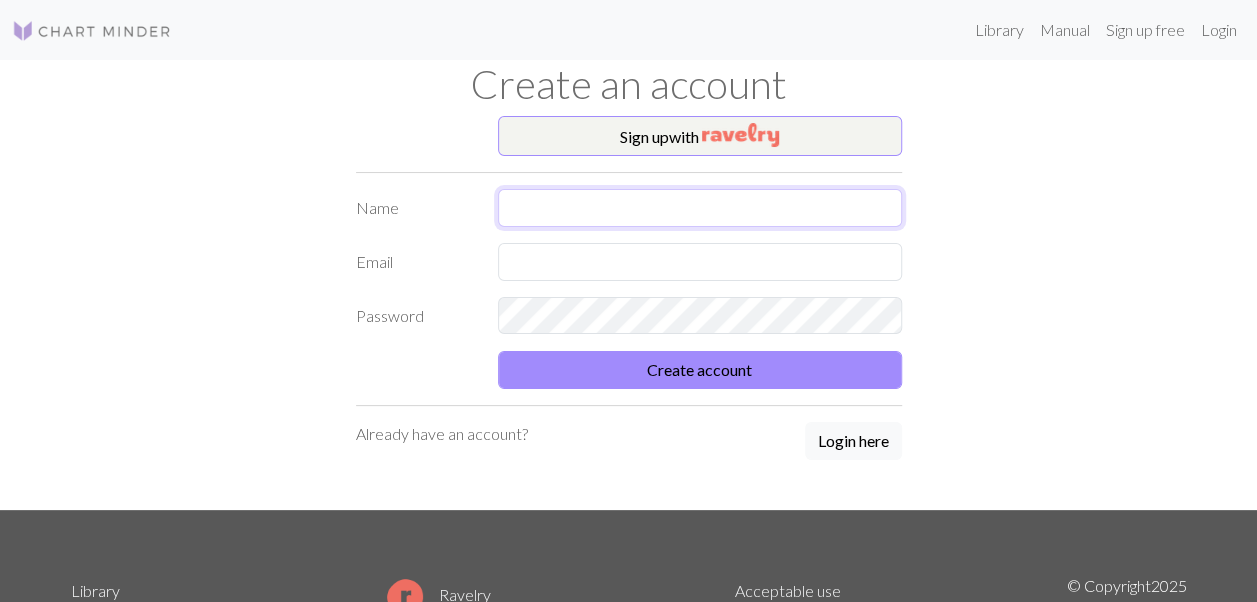 click at bounding box center (700, 208) 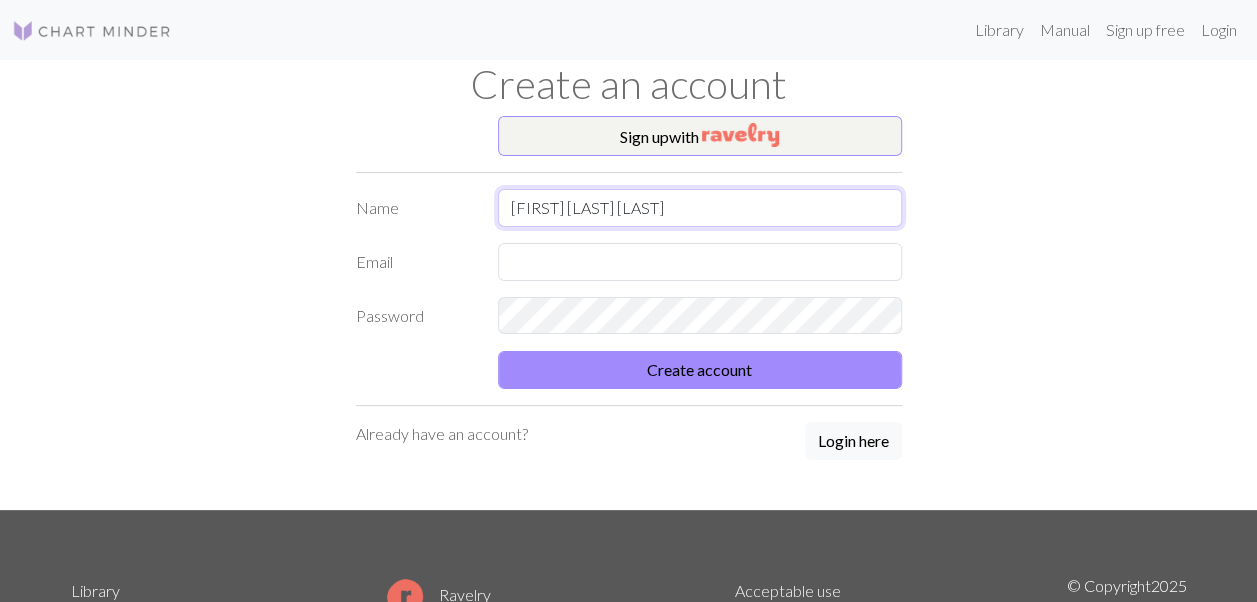 type on "[FIRST] [LAST] [LAST]" 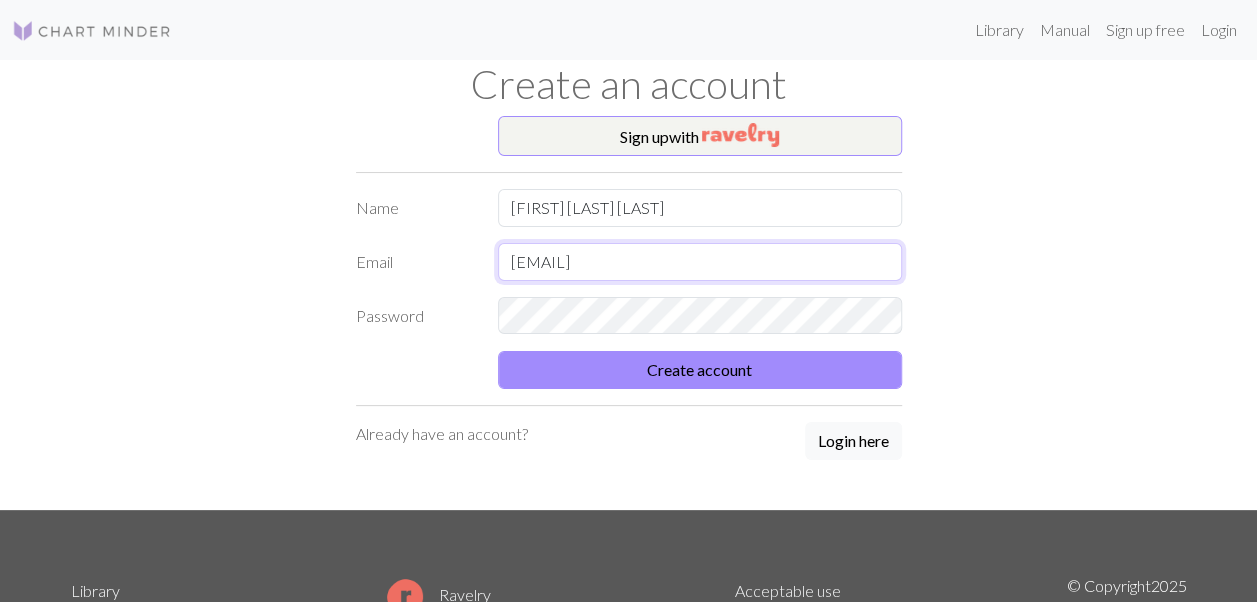 type on "[EMAIL]" 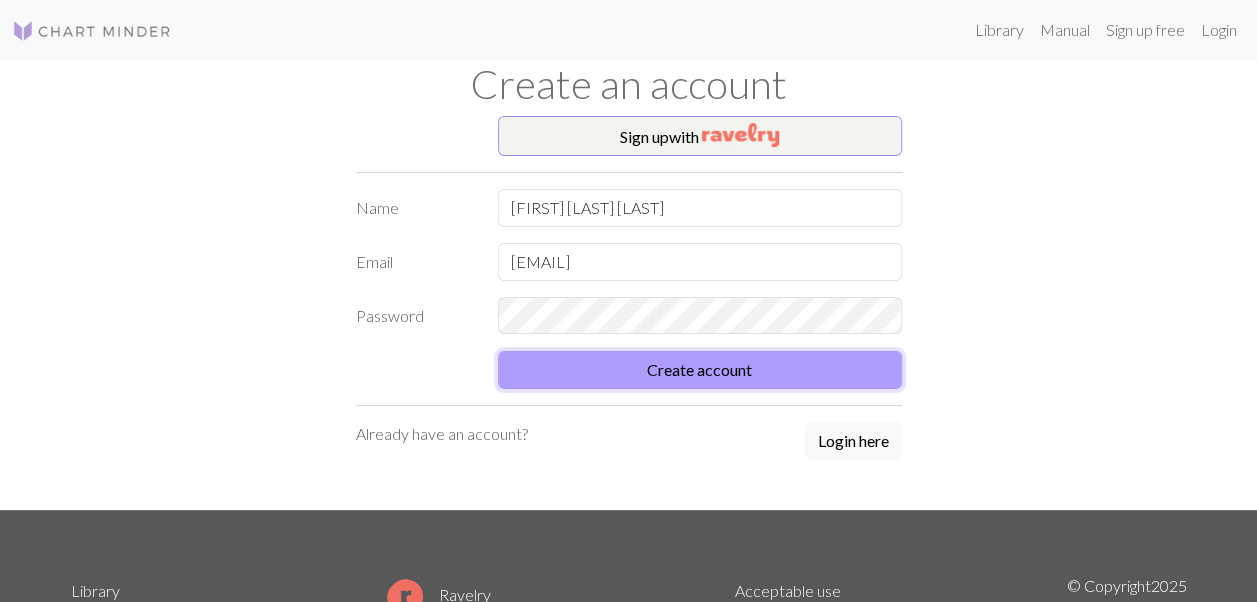 click on "Create account" at bounding box center (700, 370) 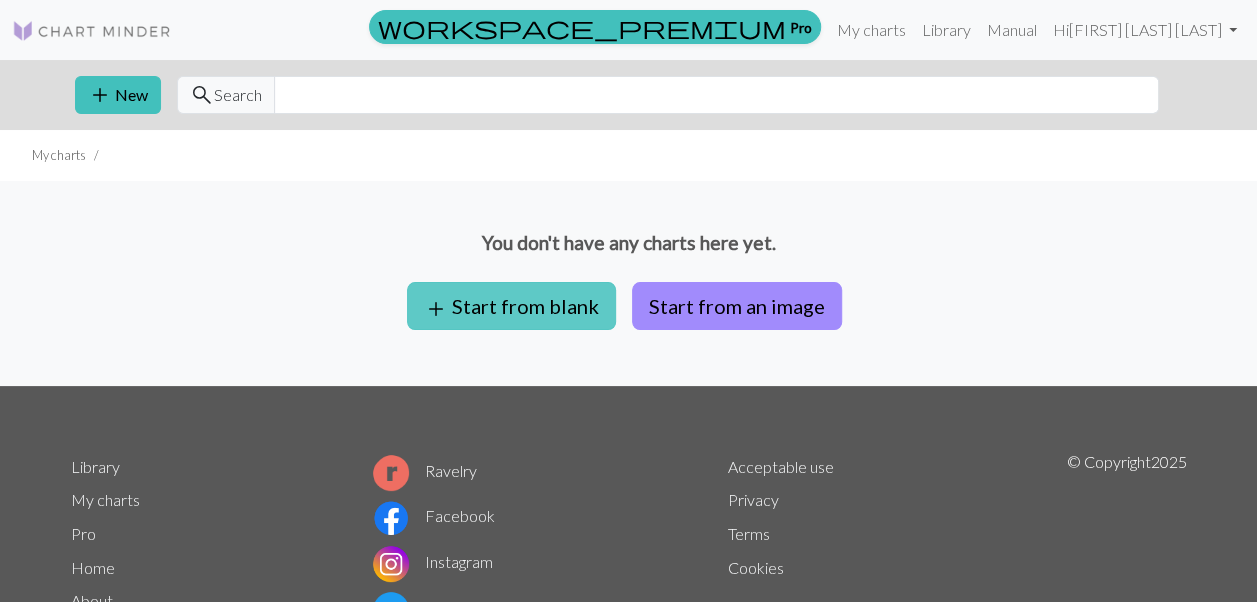 click on "add   Start from blank" at bounding box center [511, 306] 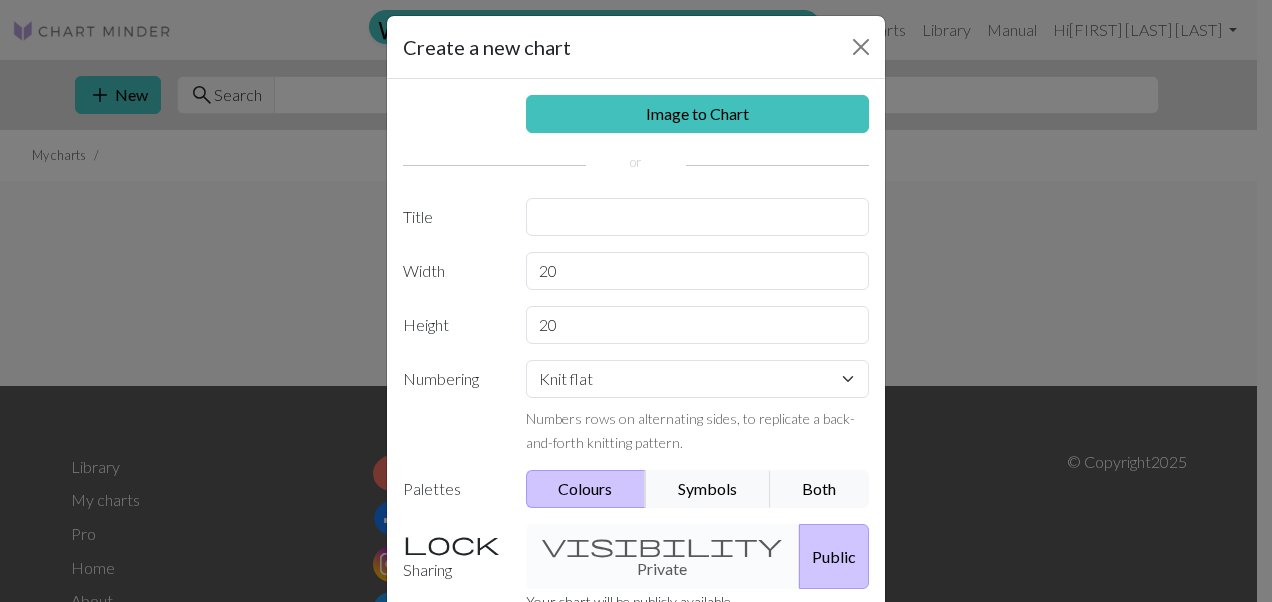 scroll, scrollTop: 0, scrollLeft: 0, axis: both 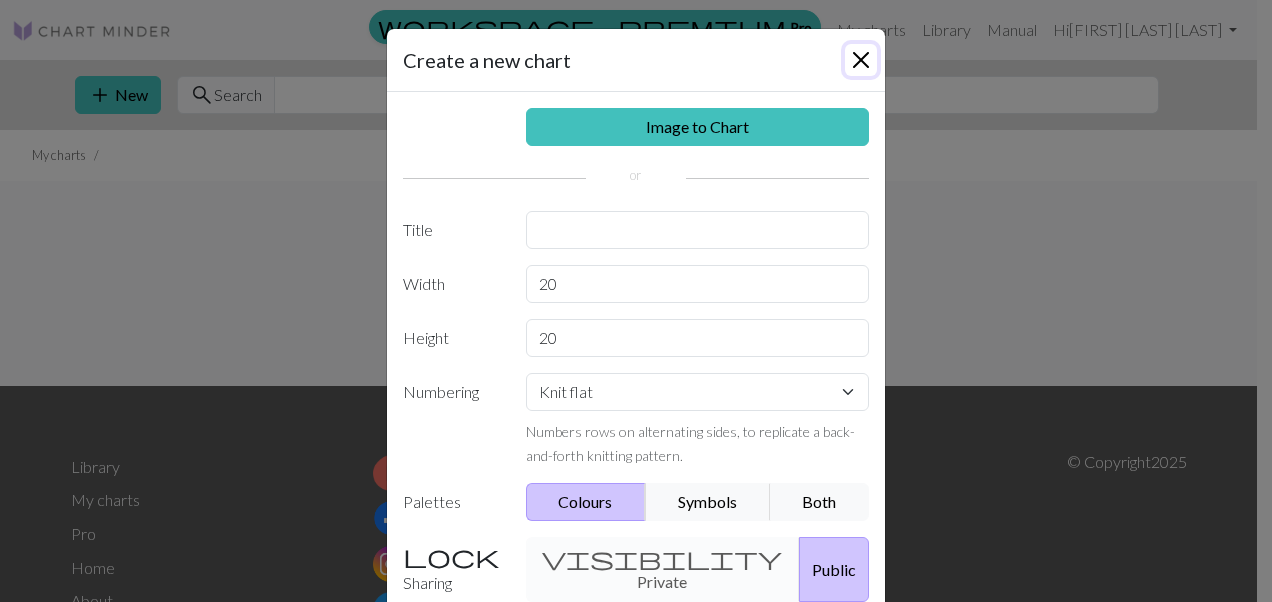 click at bounding box center (861, 60) 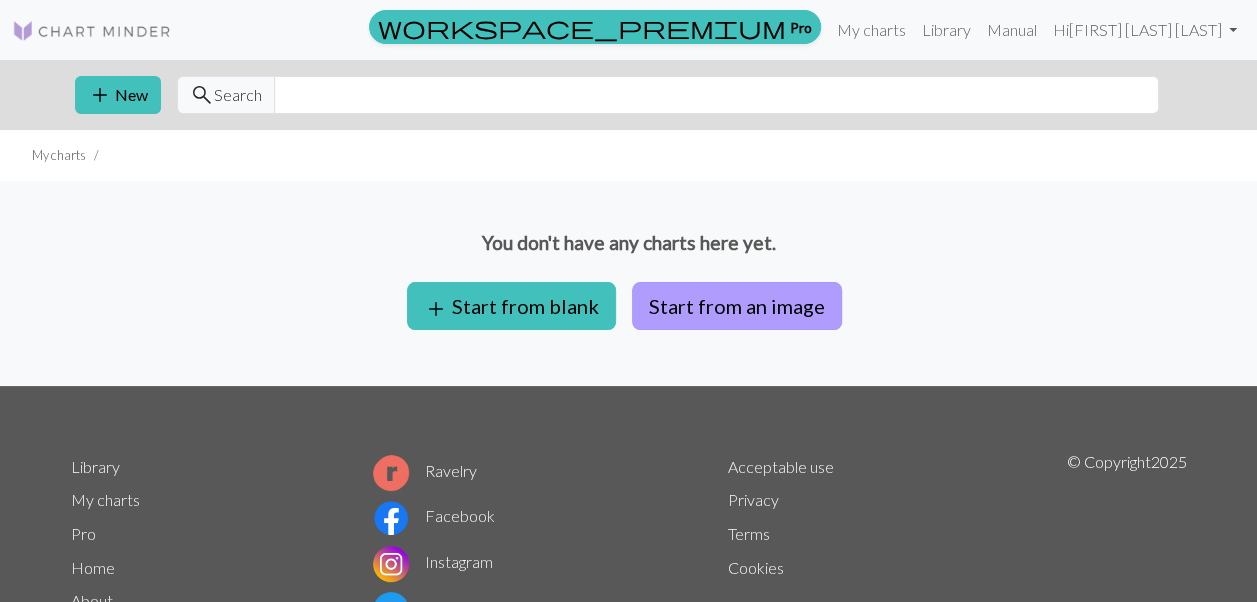 click on "Start from an image" at bounding box center [737, 306] 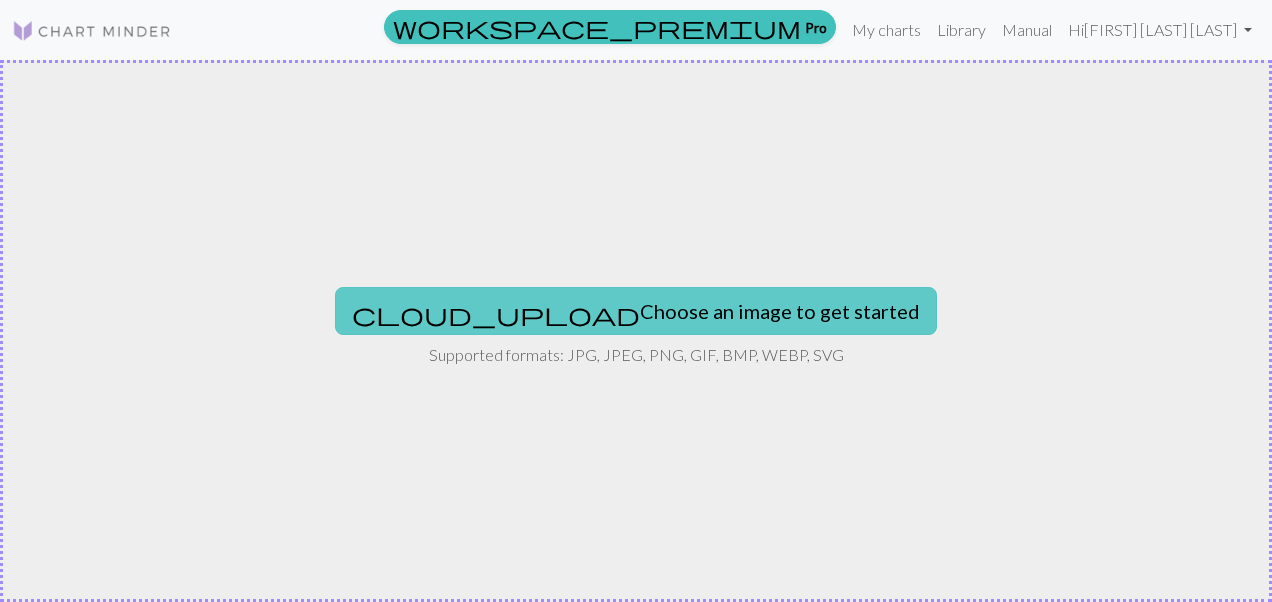 click on "cloud_upload  Choose an image to get started" at bounding box center (636, 311) 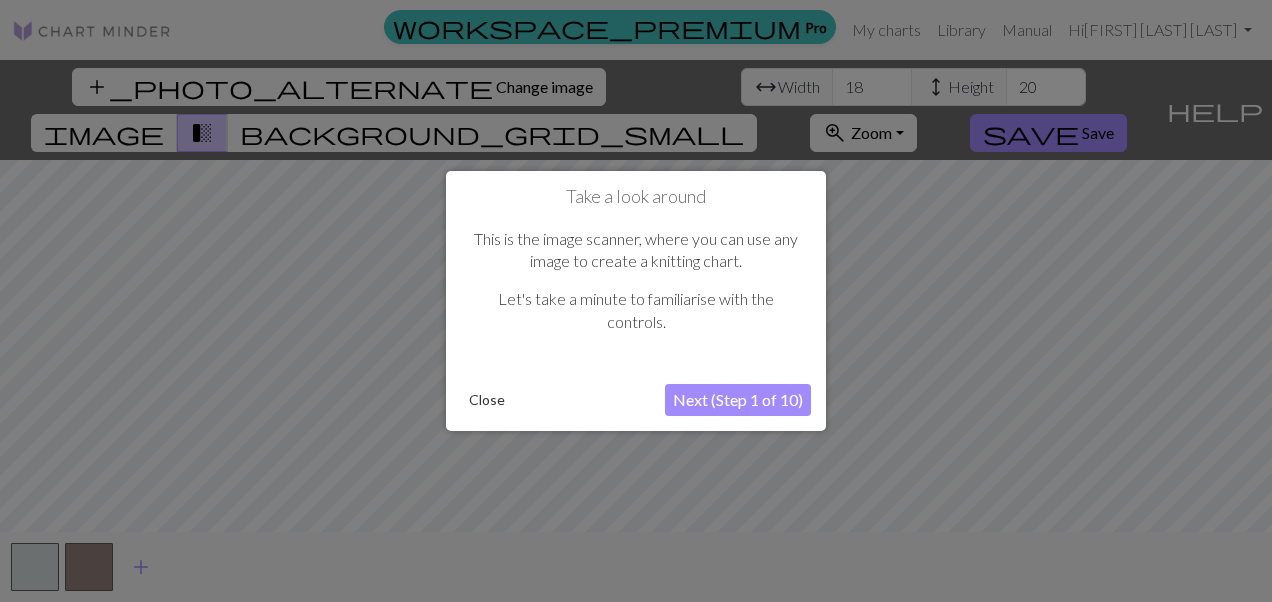 click on "Next (Step 1 of 10)" at bounding box center [738, 400] 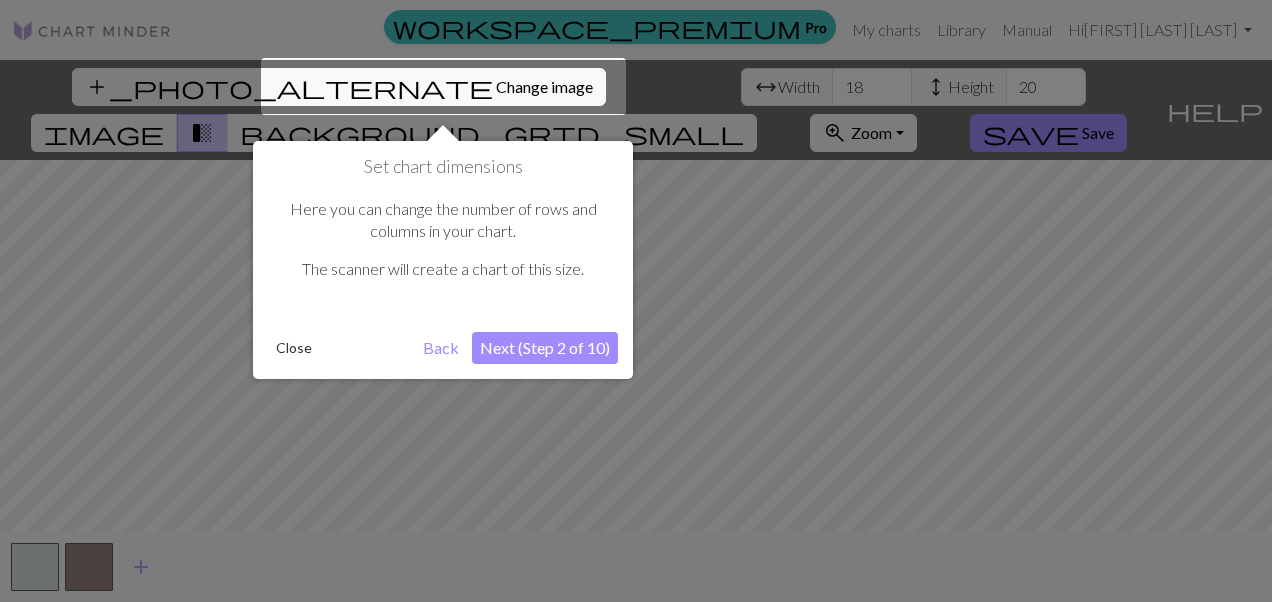 click on "Next (Step 2 of 10)" at bounding box center [545, 348] 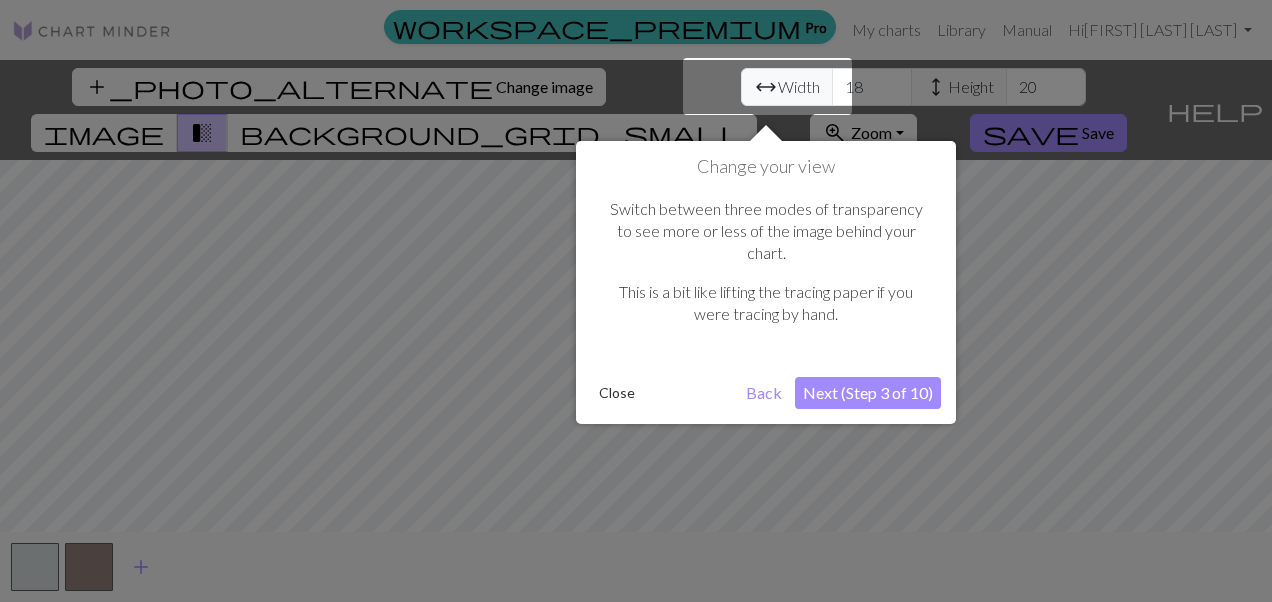 click on "Next (Step 3 of 10)" at bounding box center (868, 393) 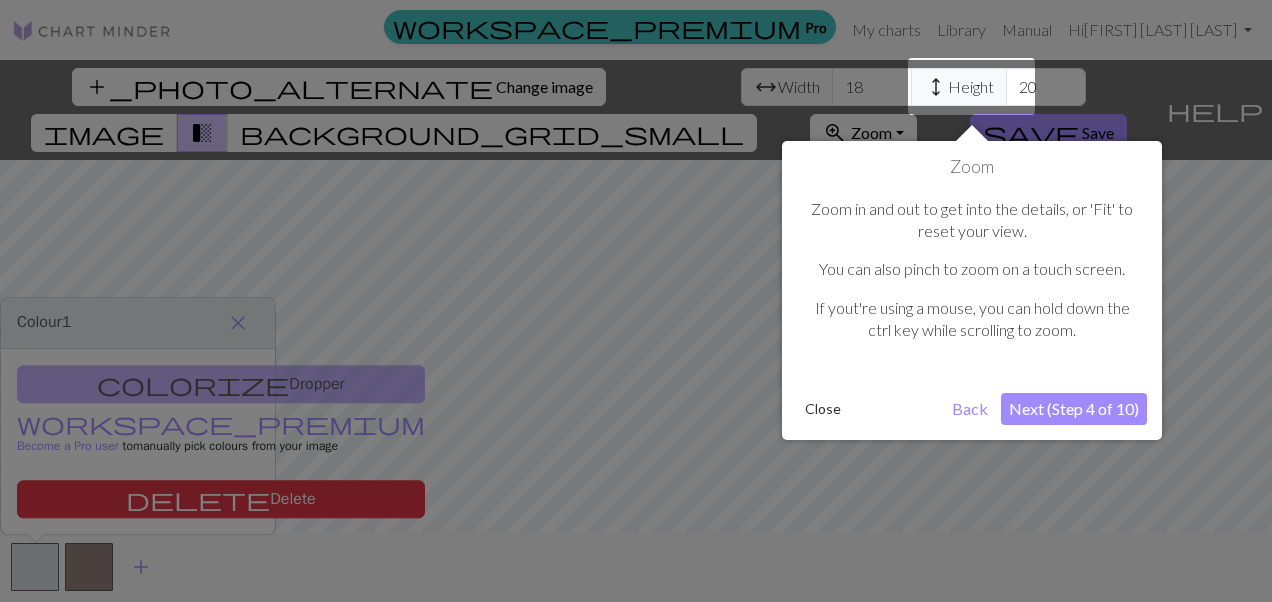 click on "Next (Step 4 of 10)" at bounding box center (1074, 409) 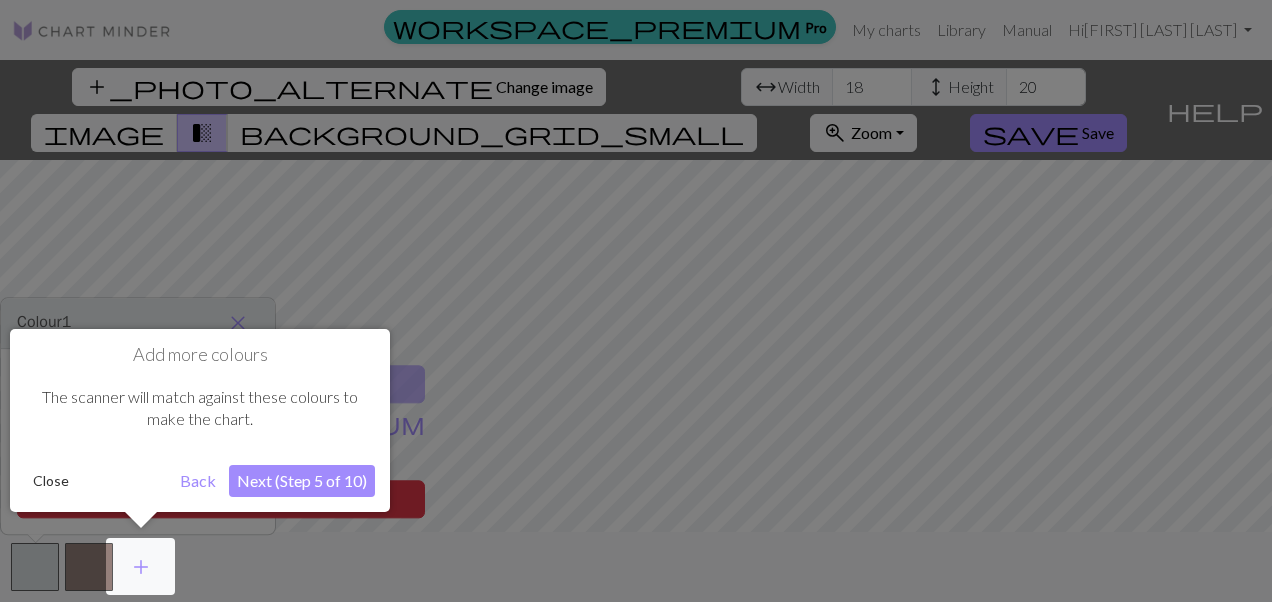 click on "Next (Step 5 of 10)" at bounding box center [302, 481] 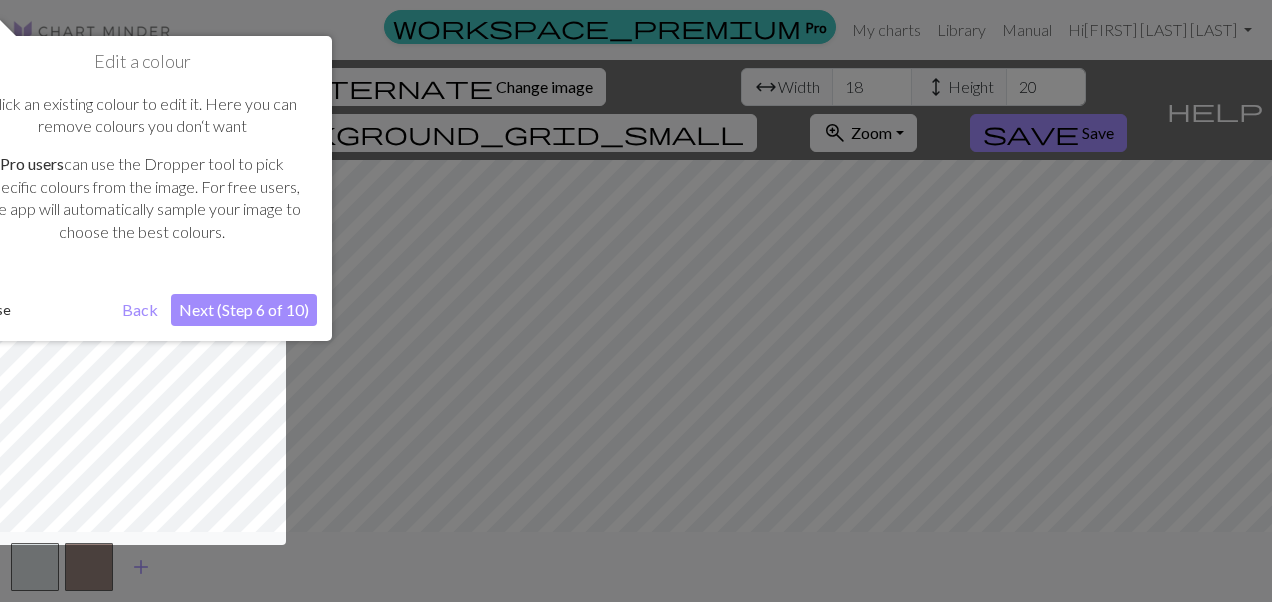 click on "Next (Step 6 of 10)" at bounding box center (244, 310) 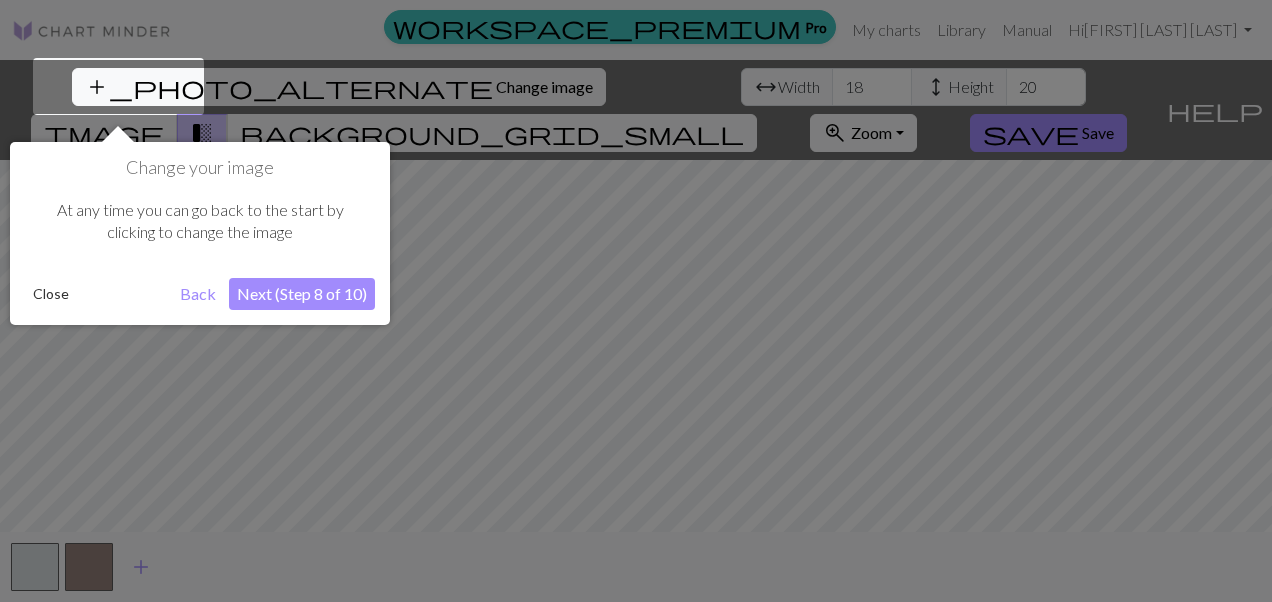 click on "Next (Step 8 of 10)" at bounding box center (302, 294) 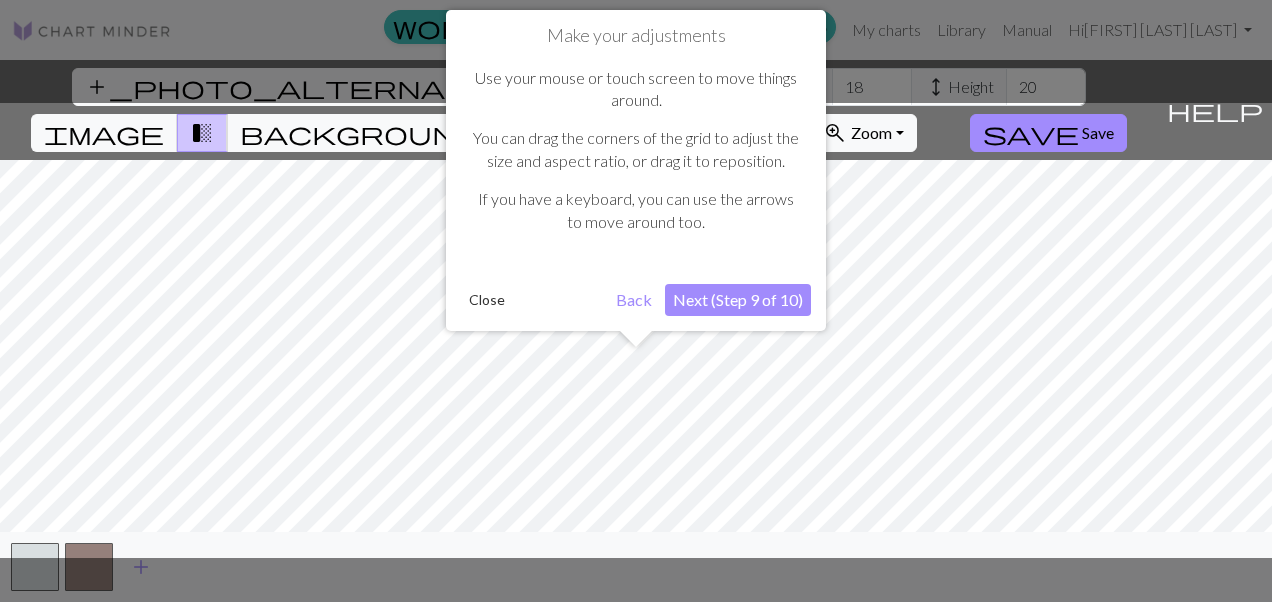 click on "Next (Step 9 of 10)" at bounding box center (738, 300) 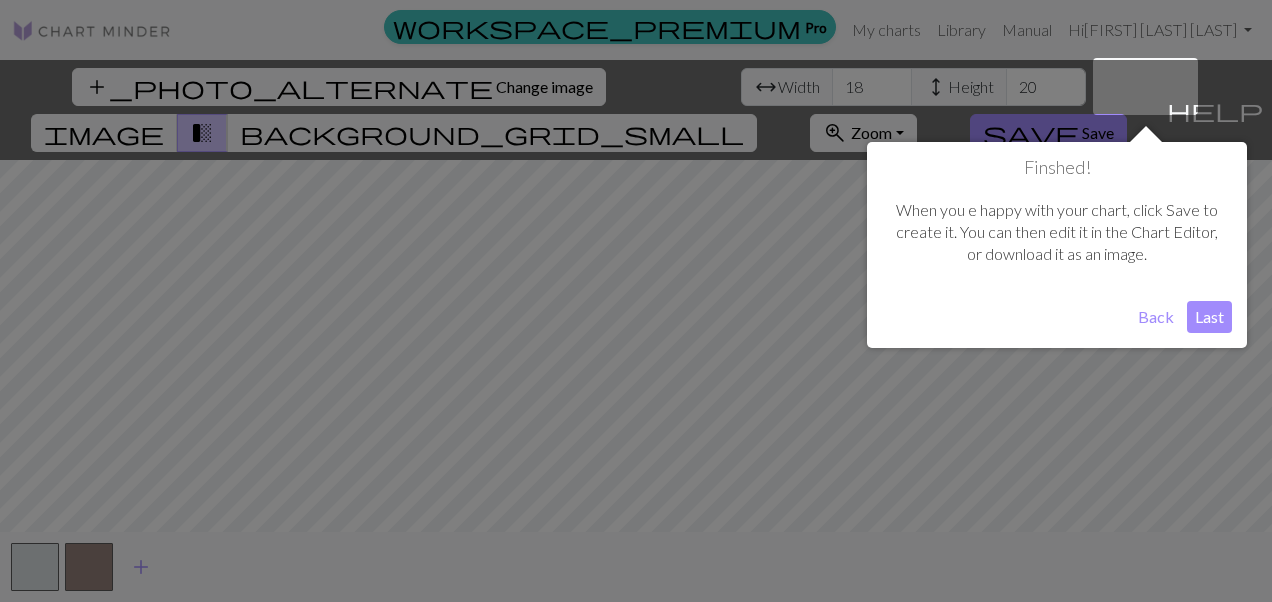 click on "Last" at bounding box center (1209, 317) 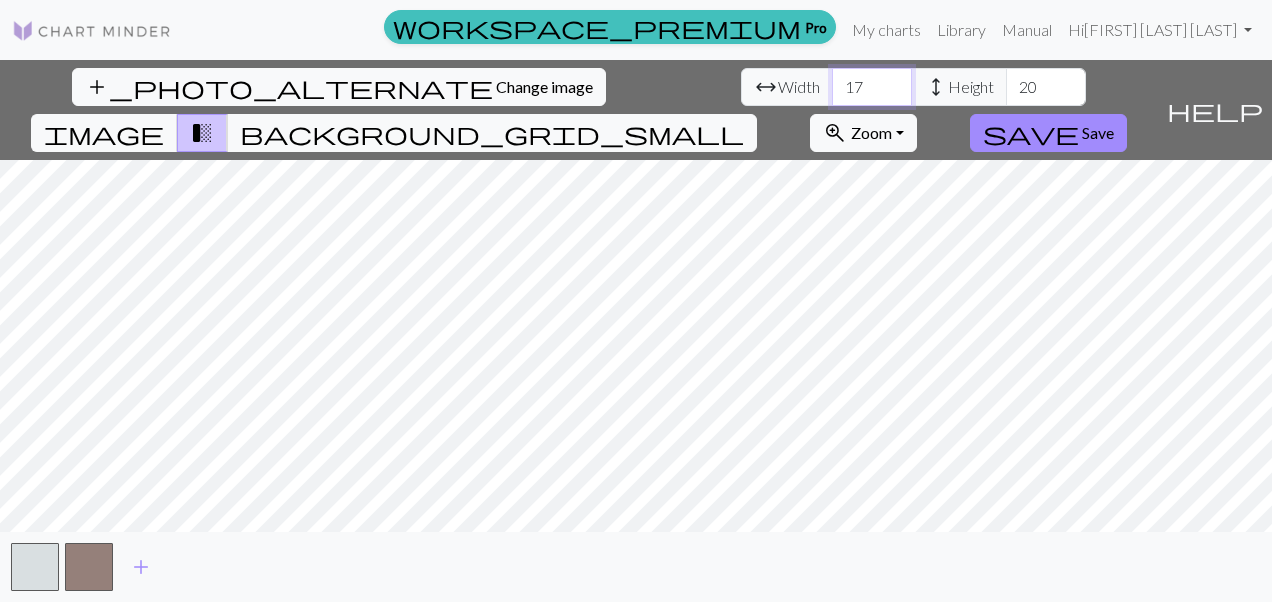 click on "17" at bounding box center (872, 87) 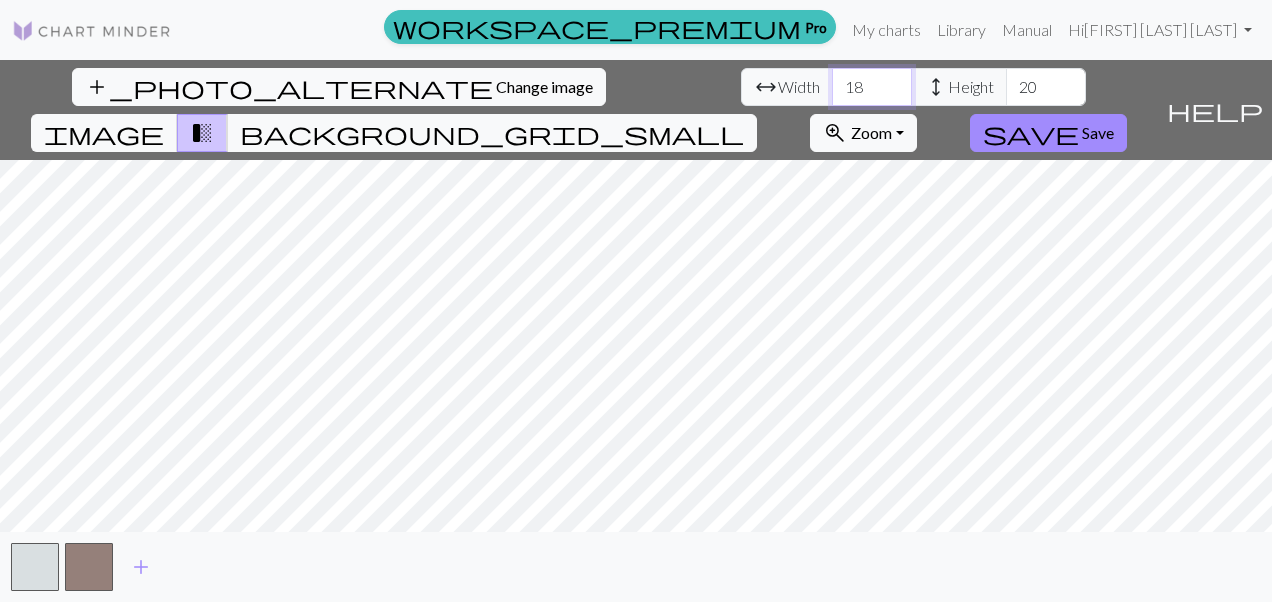 click on "18" at bounding box center [872, 87] 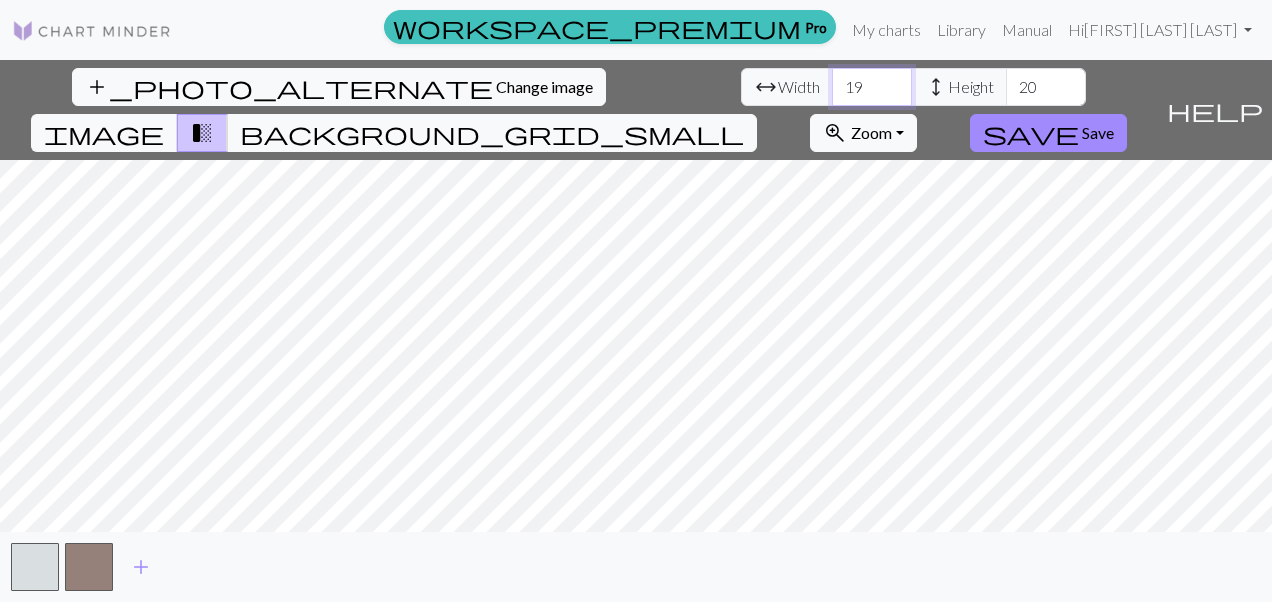 click on "19" at bounding box center (872, 87) 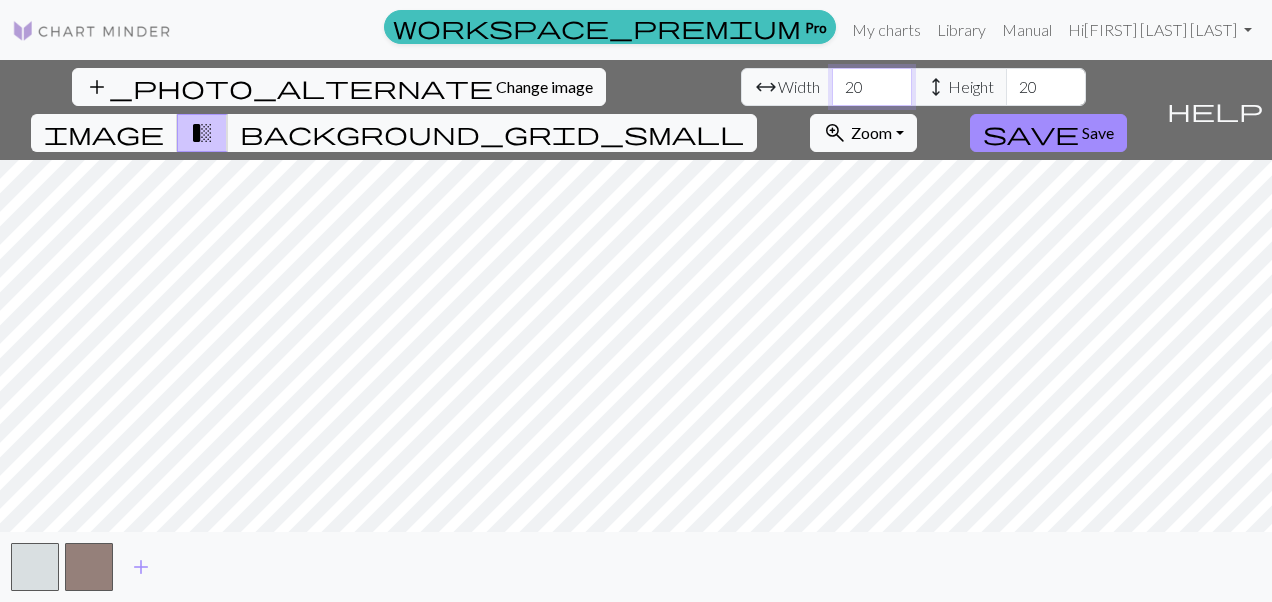 click on "20" at bounding box center [872, 87] 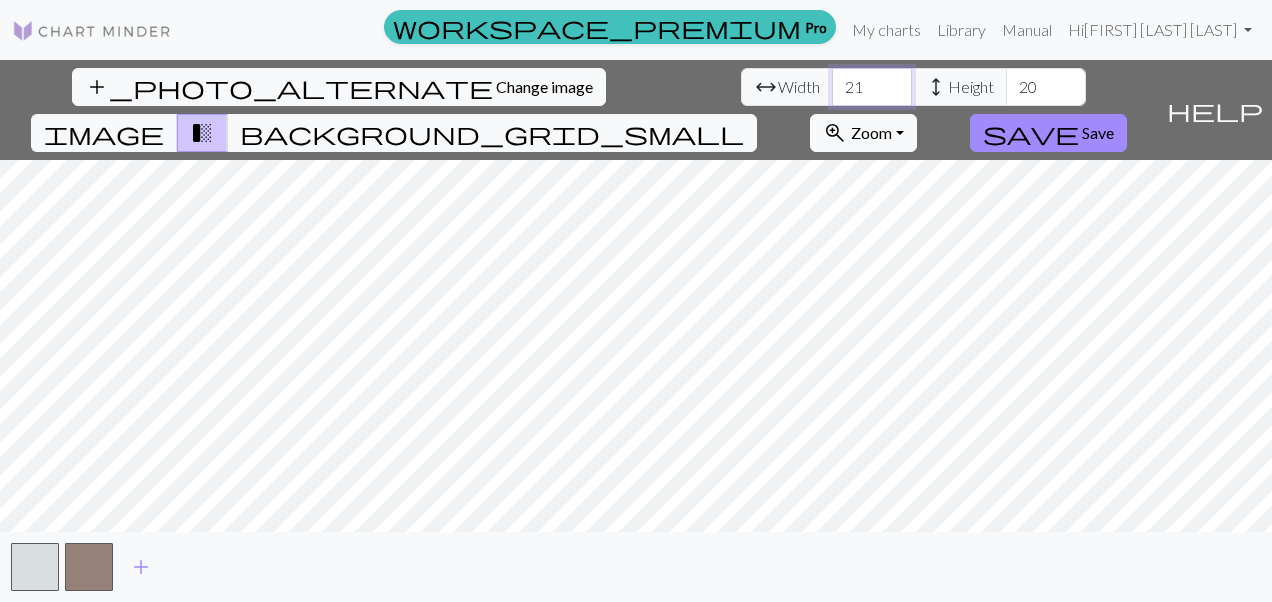 type on "21" 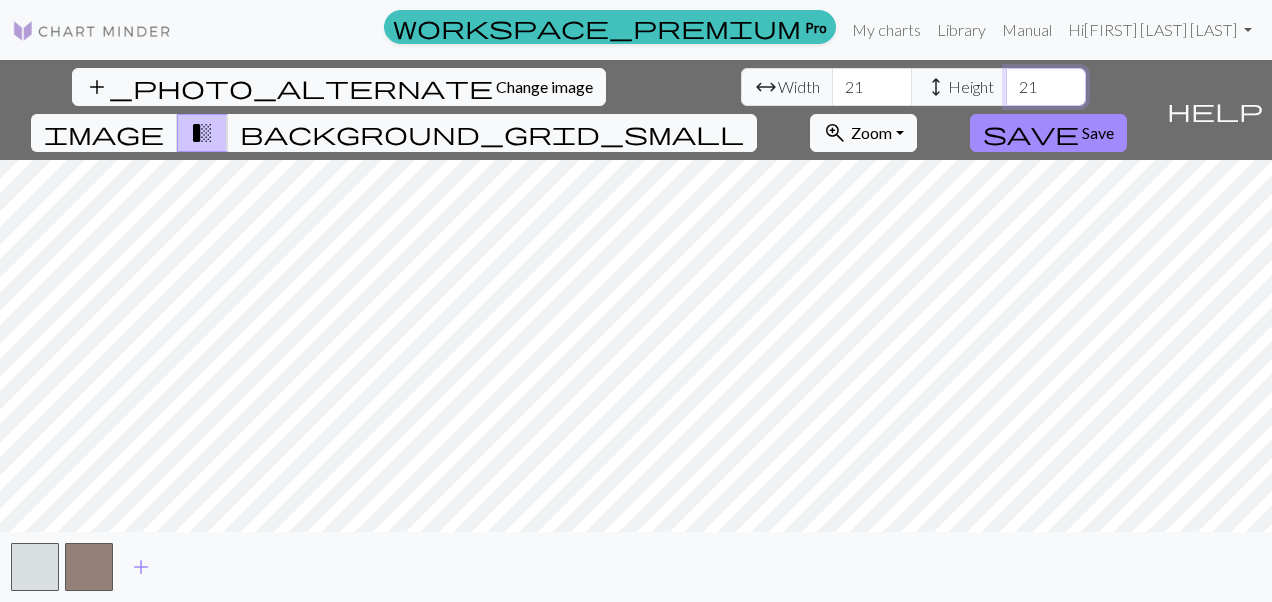 click on "21" at bounding box center (1046, 87) 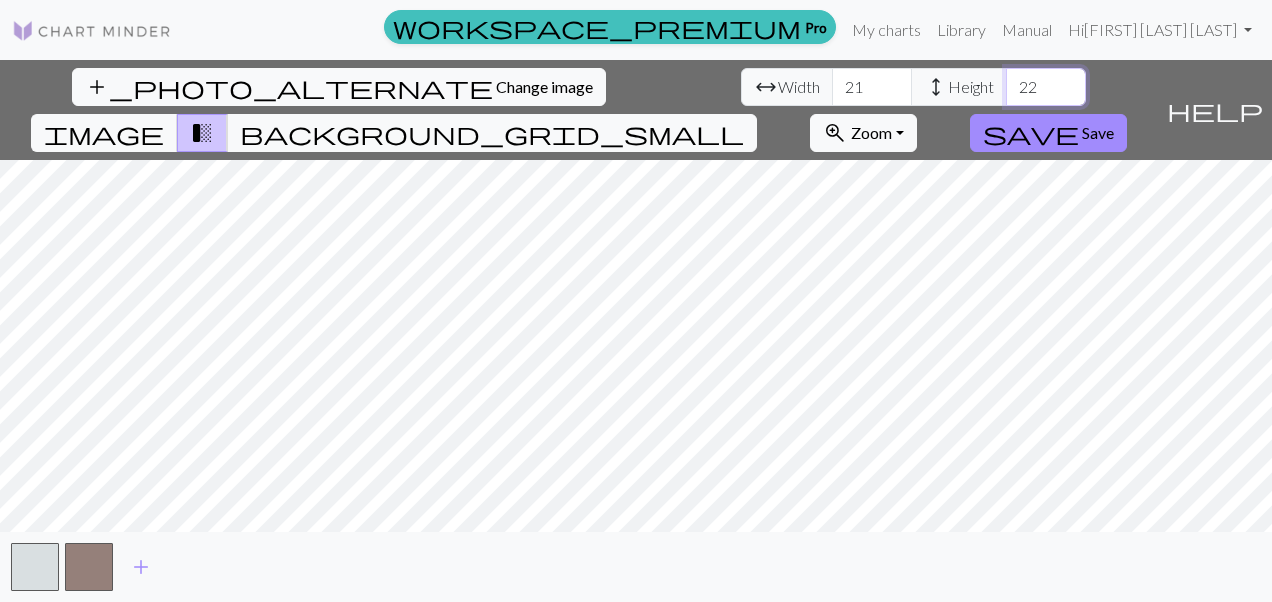 type on "22" 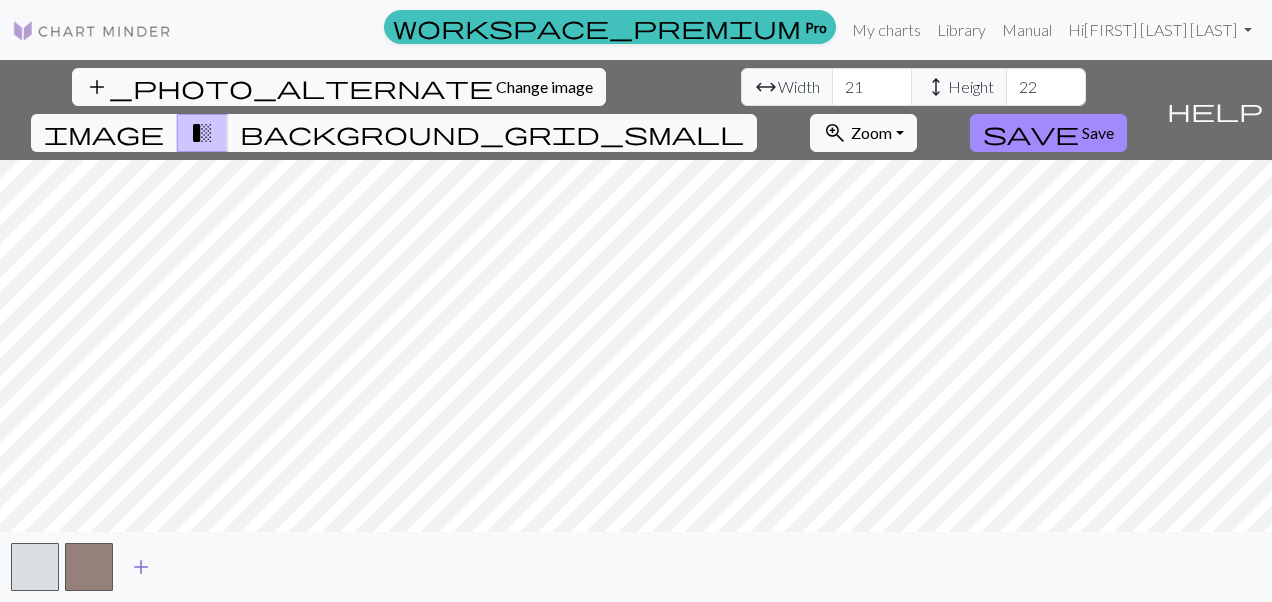 click on "add" at bounding box center [141, 567] 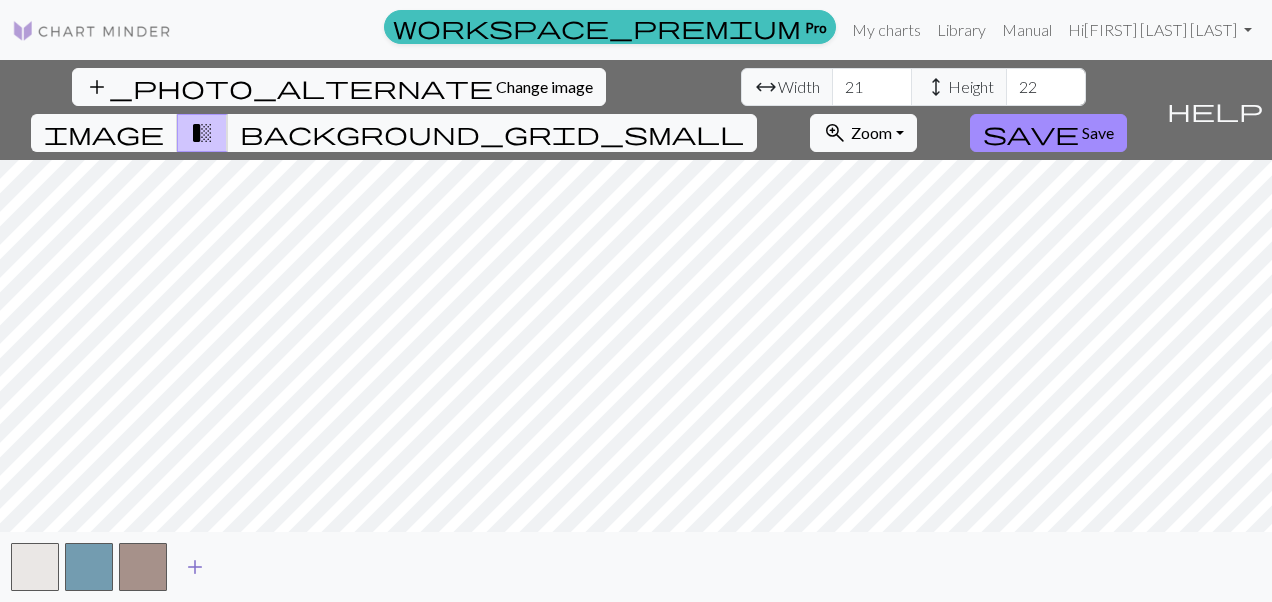 click on "add" at bounding box center (195, 567) 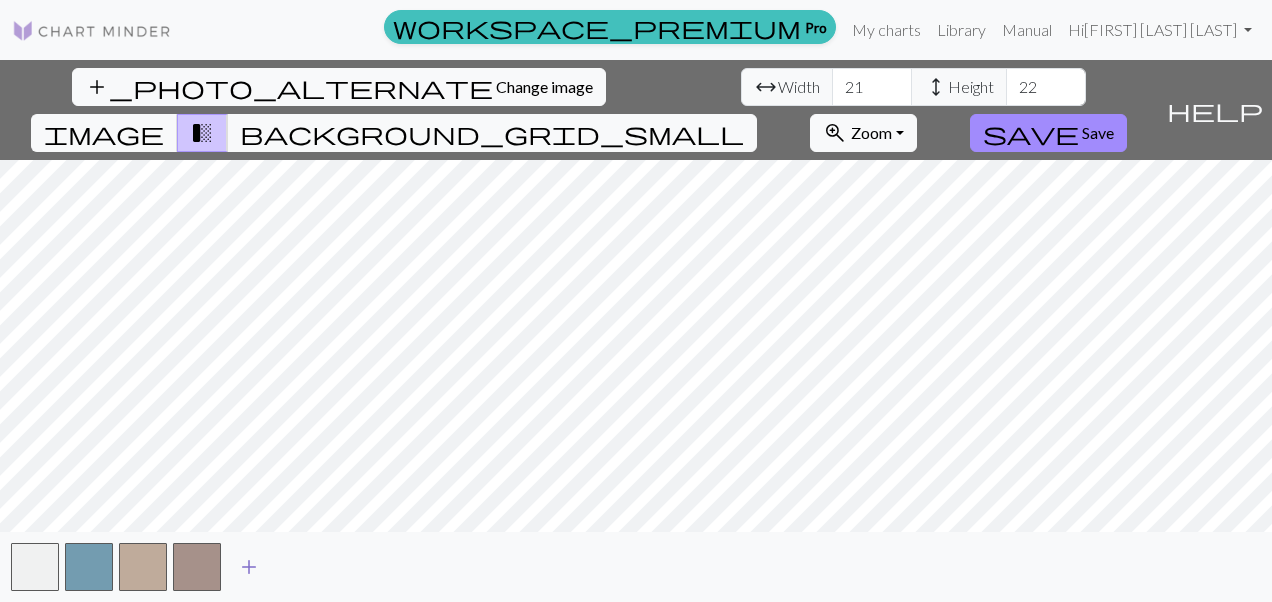 click on "add" at bounding box center (249, 567) 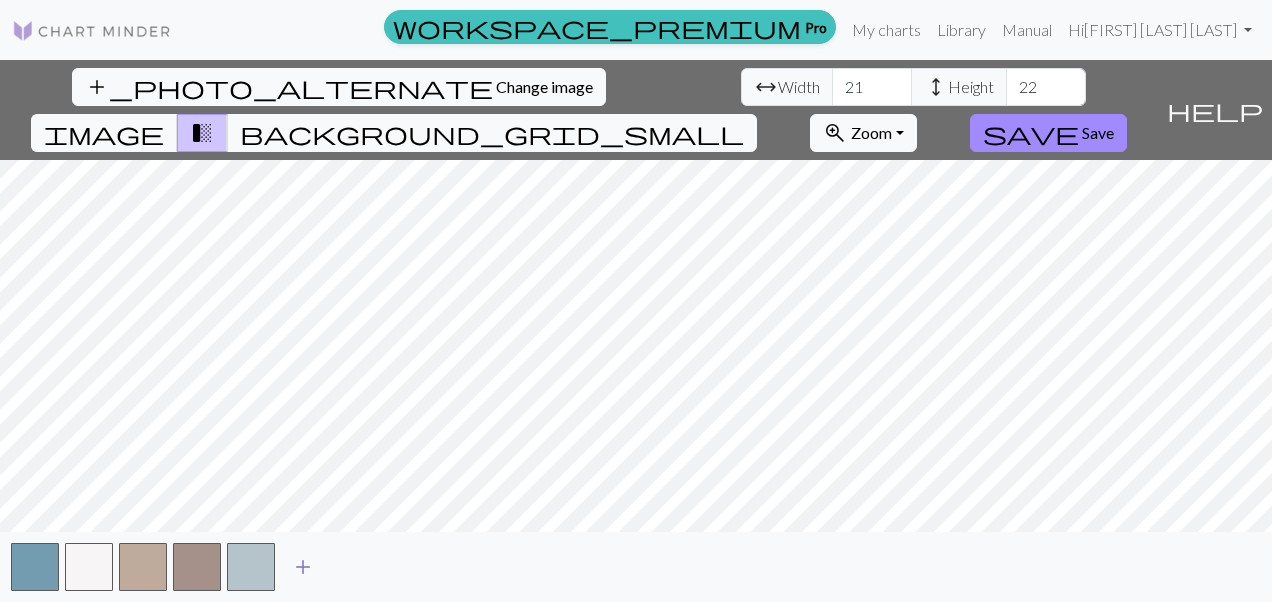 click on "add" at bounding box center (303, 567) 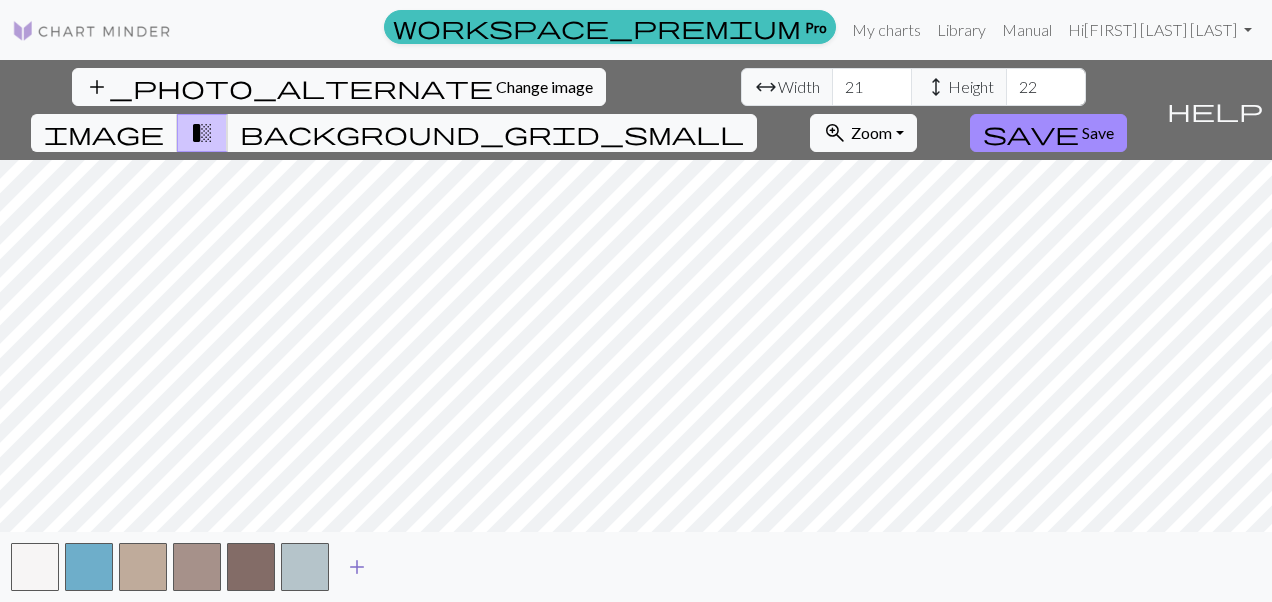 click on "add" at bounding box center (357, 567) 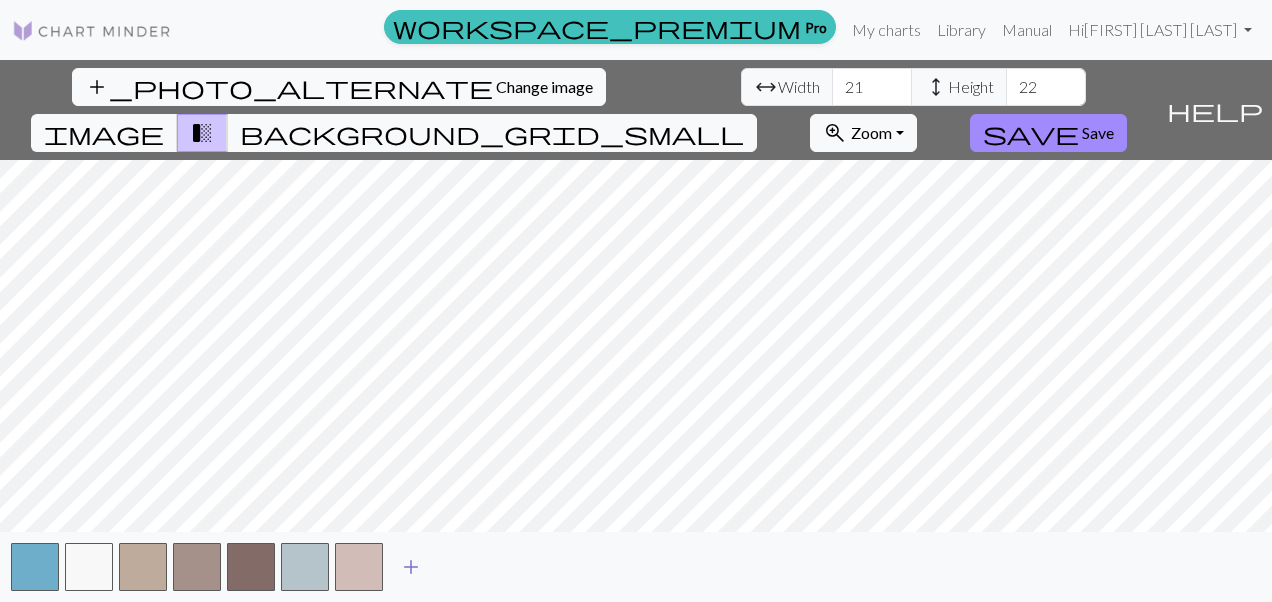 click on "add" at bounding box center [411, 567] 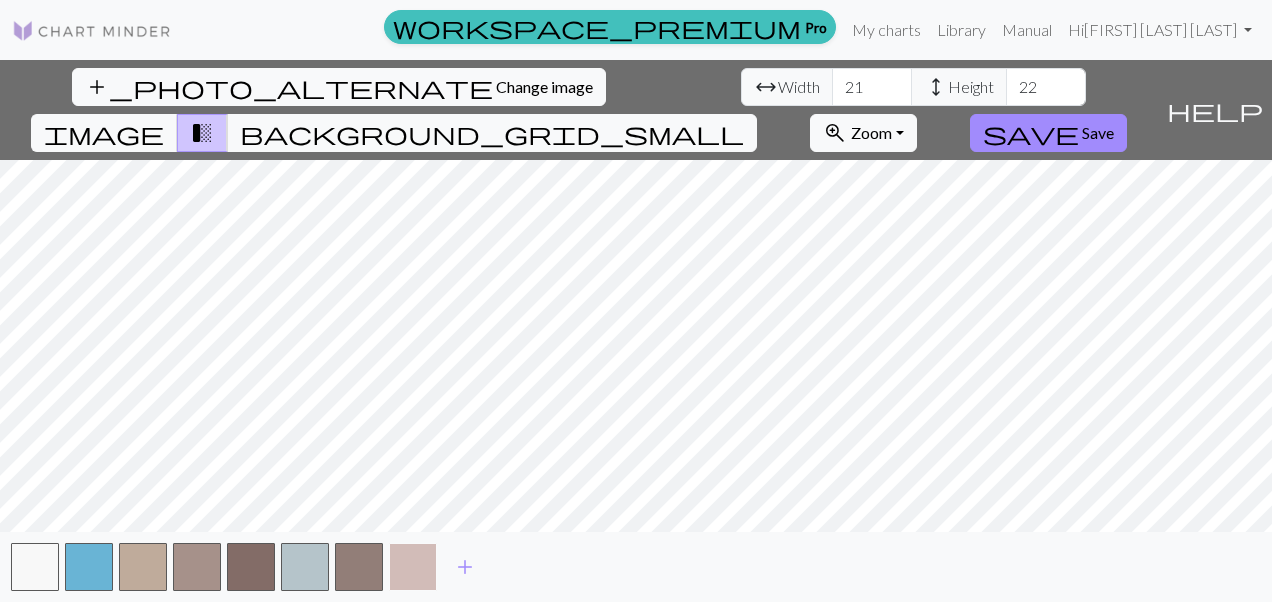 click at bounding box center (413, 567) 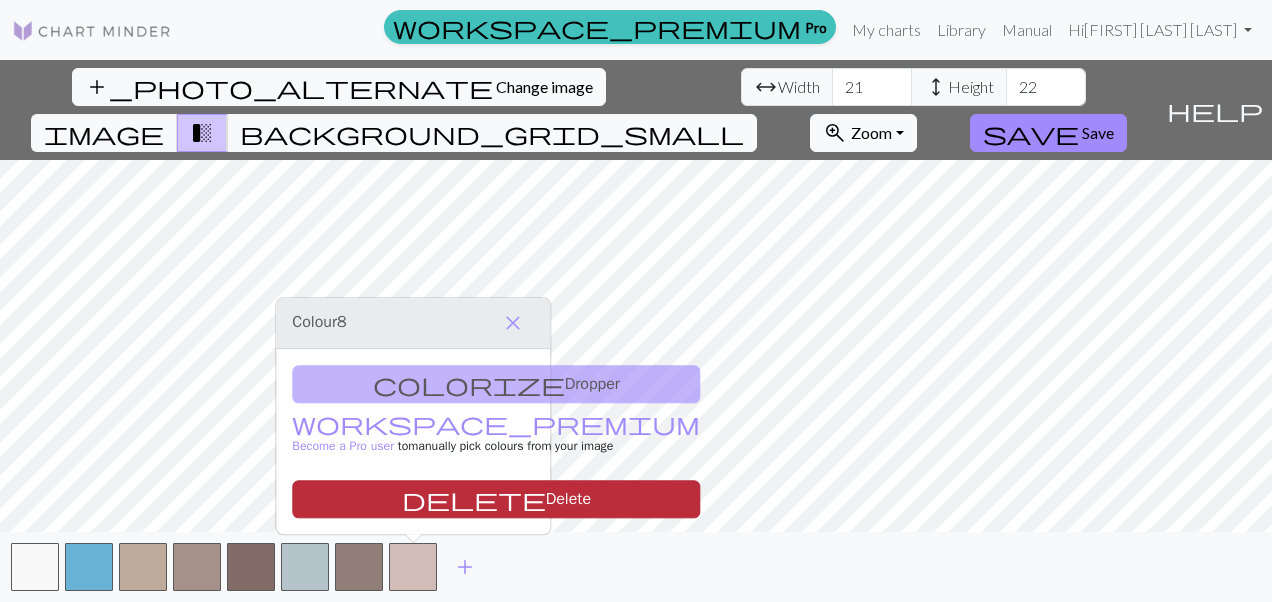 click on "delete Delete" at bounding box center [496, 499] 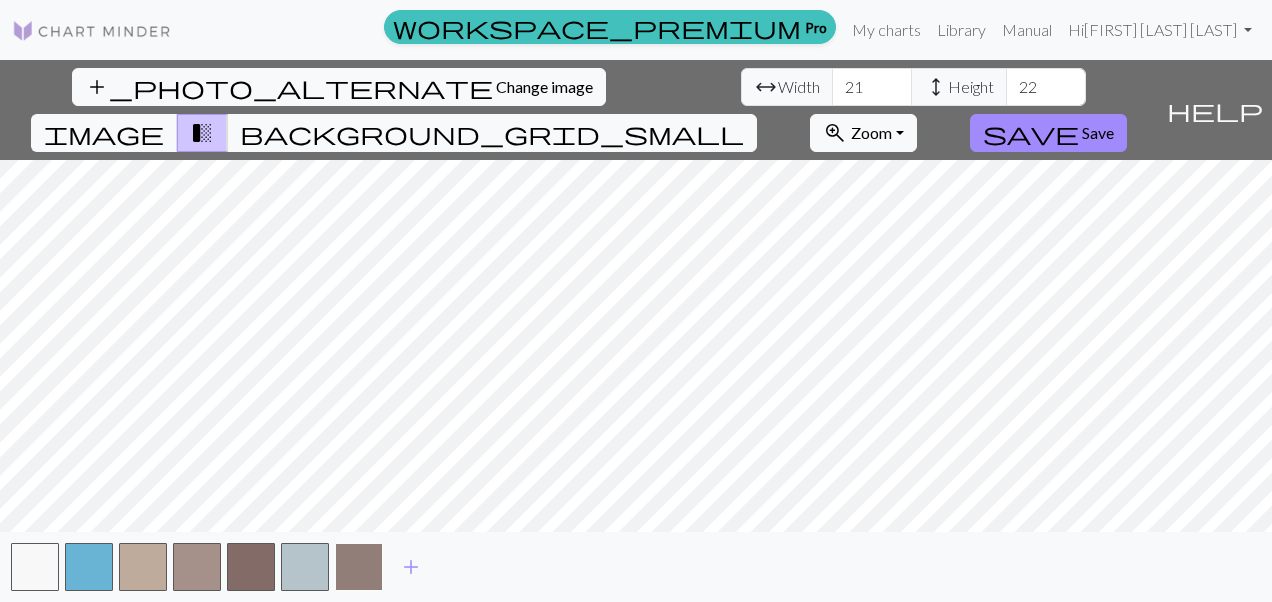 click at bounding box center (359, 567) 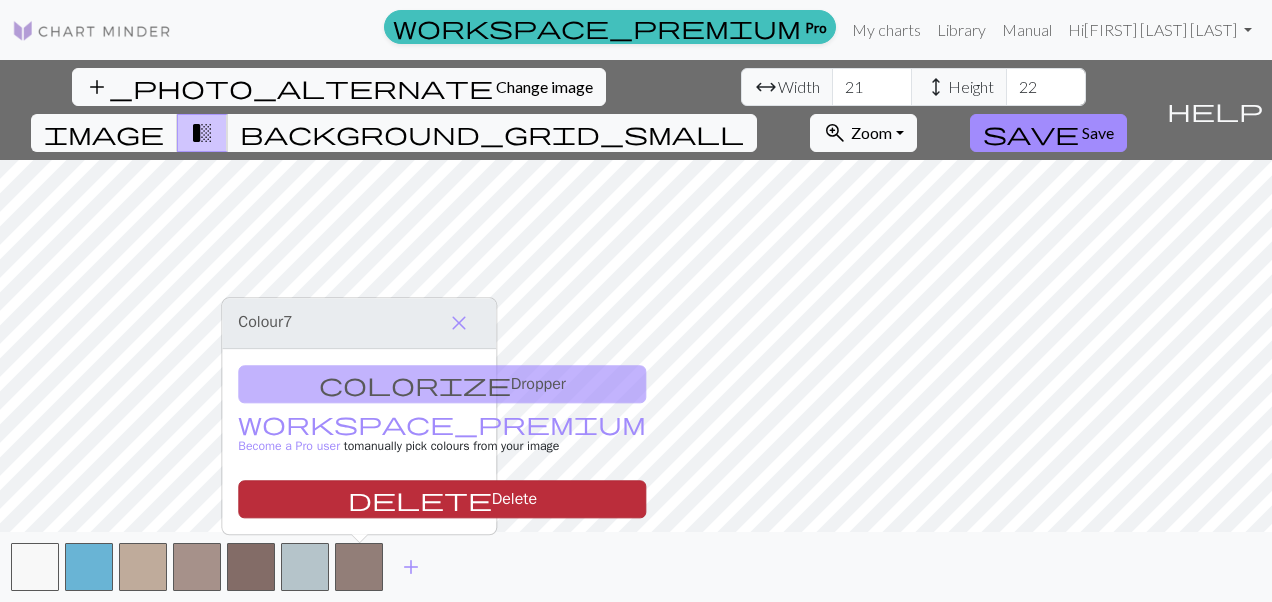 click on "delete Delete" at bounding box center (442, 499) 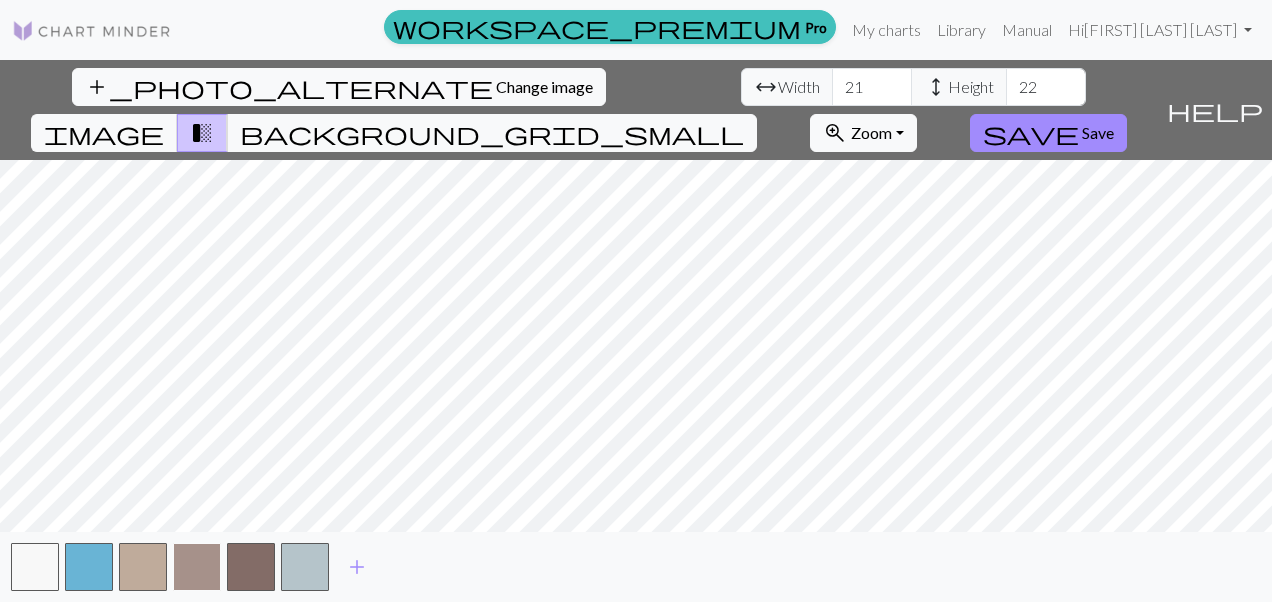 click at bounding box center [197, 567] 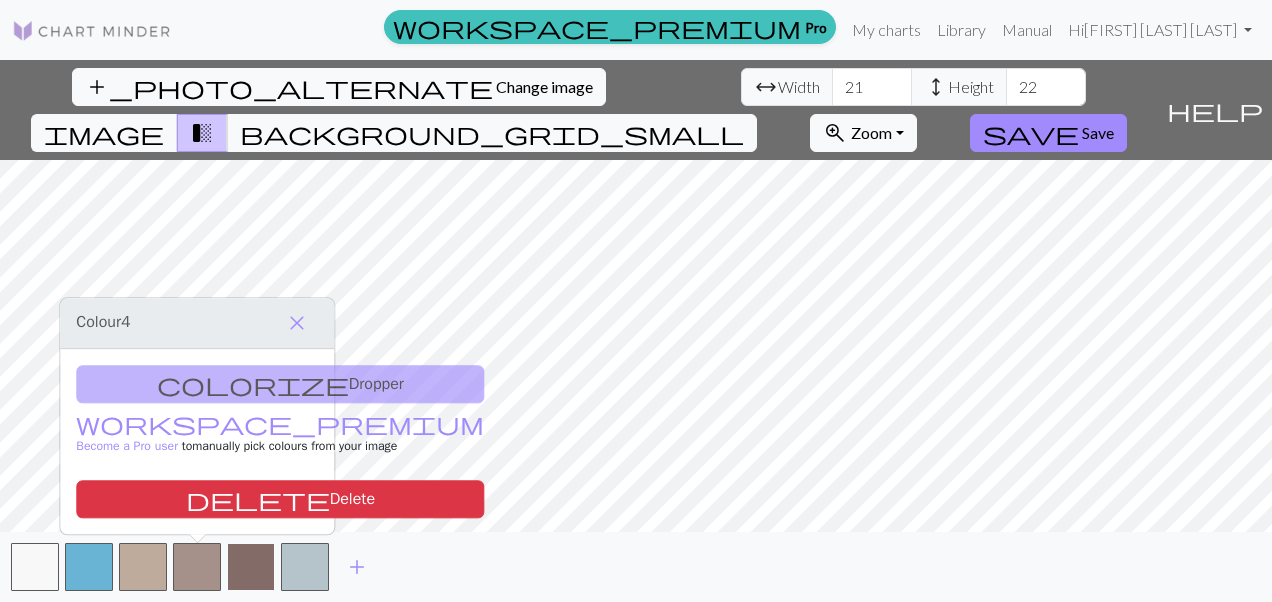 click at bounding box center (251, 567) 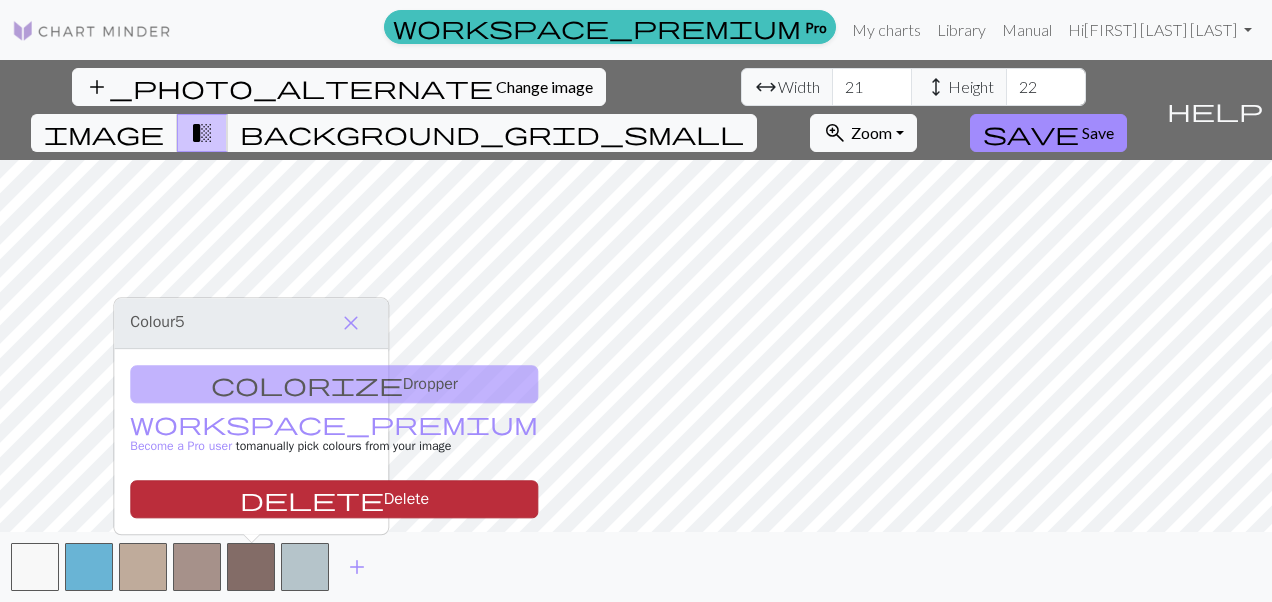 click on "delete Delete" at bounding box center (334, 499) 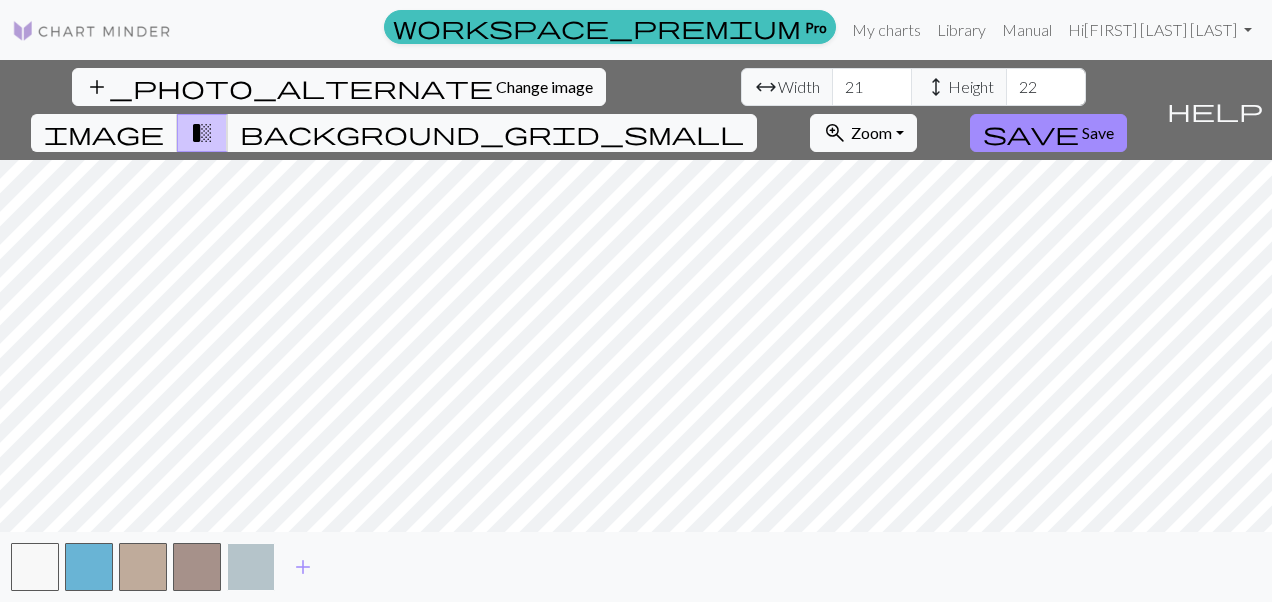 click at bounding box center (251, 567) 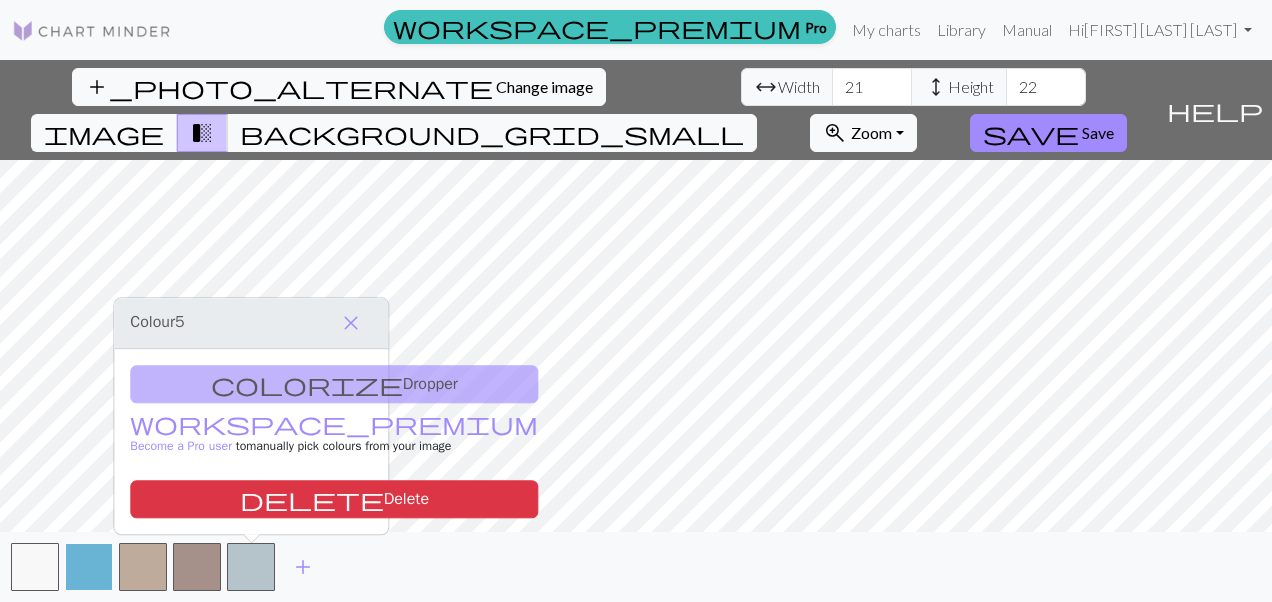 click at bounding box center (89, 567) 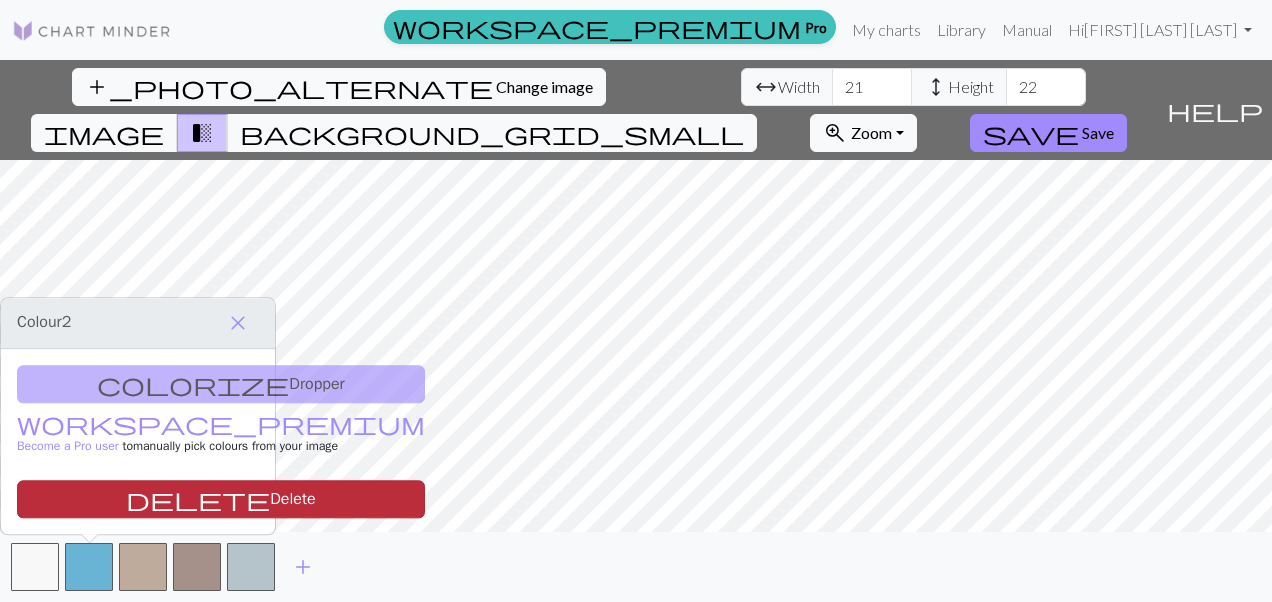 click on "delete Delete" at bounding box center (221, 499) 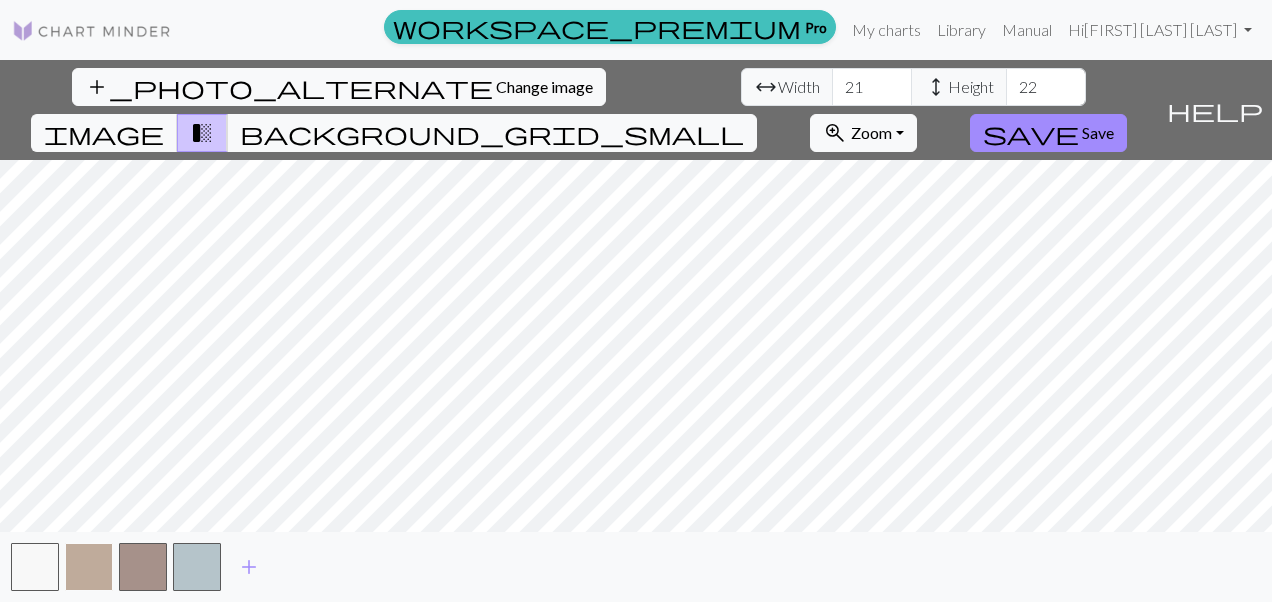 click at bounding box center (89, 567) 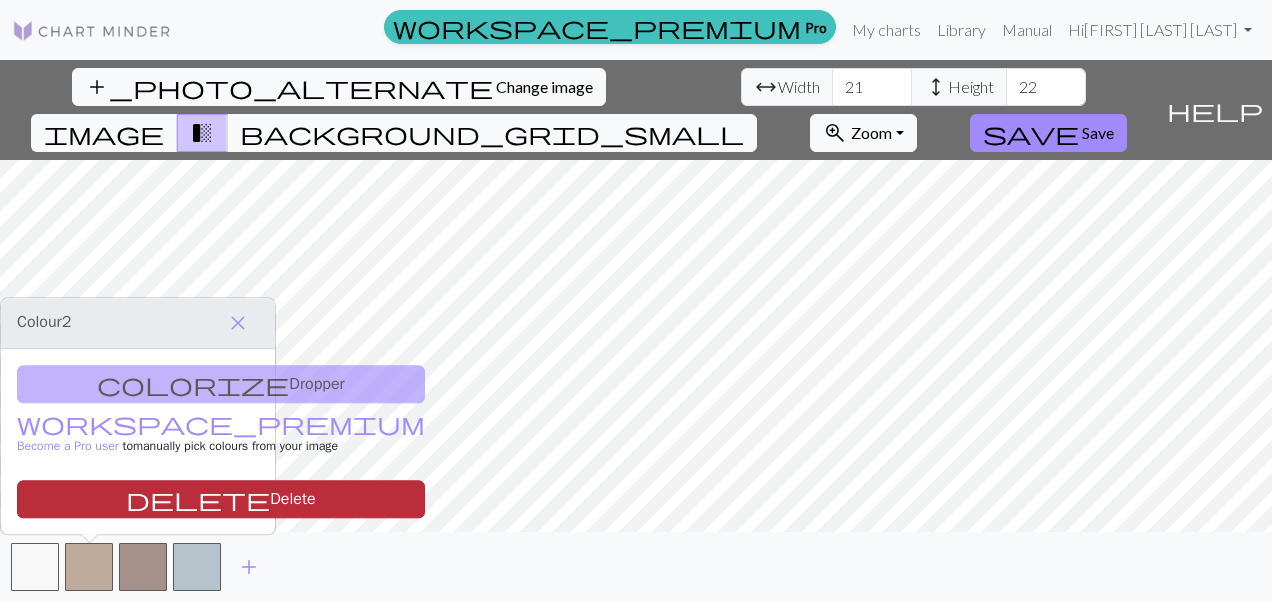 click on "delete Delete" at bounding box center [221, 499] 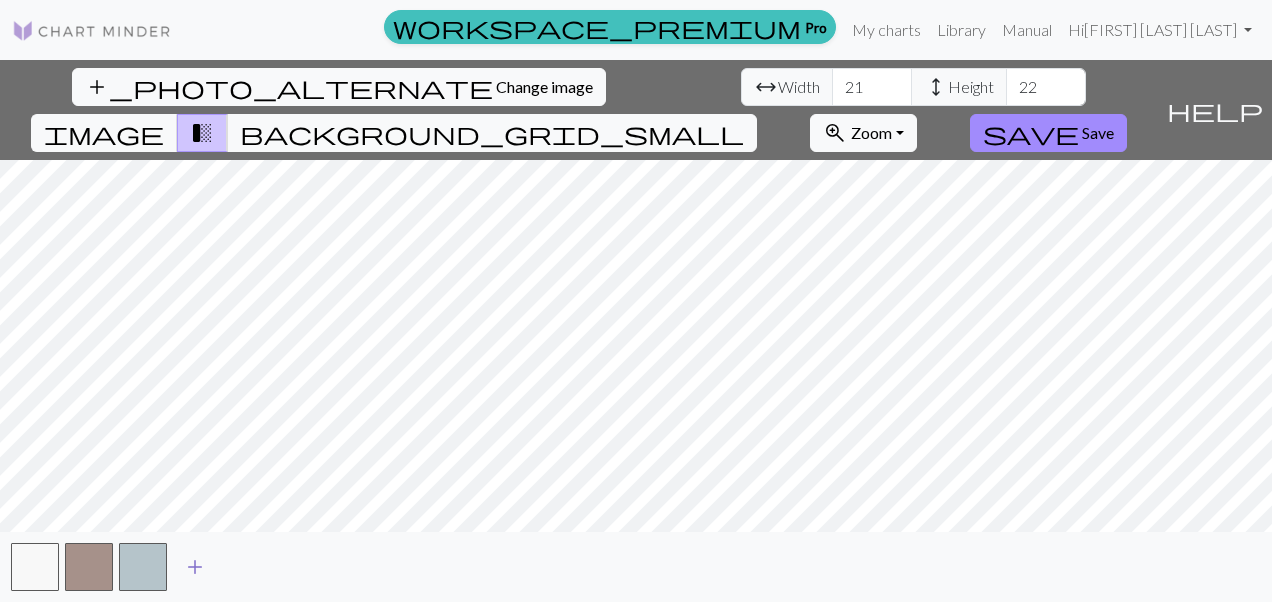 click on "add" at bounding box center (195, 567) 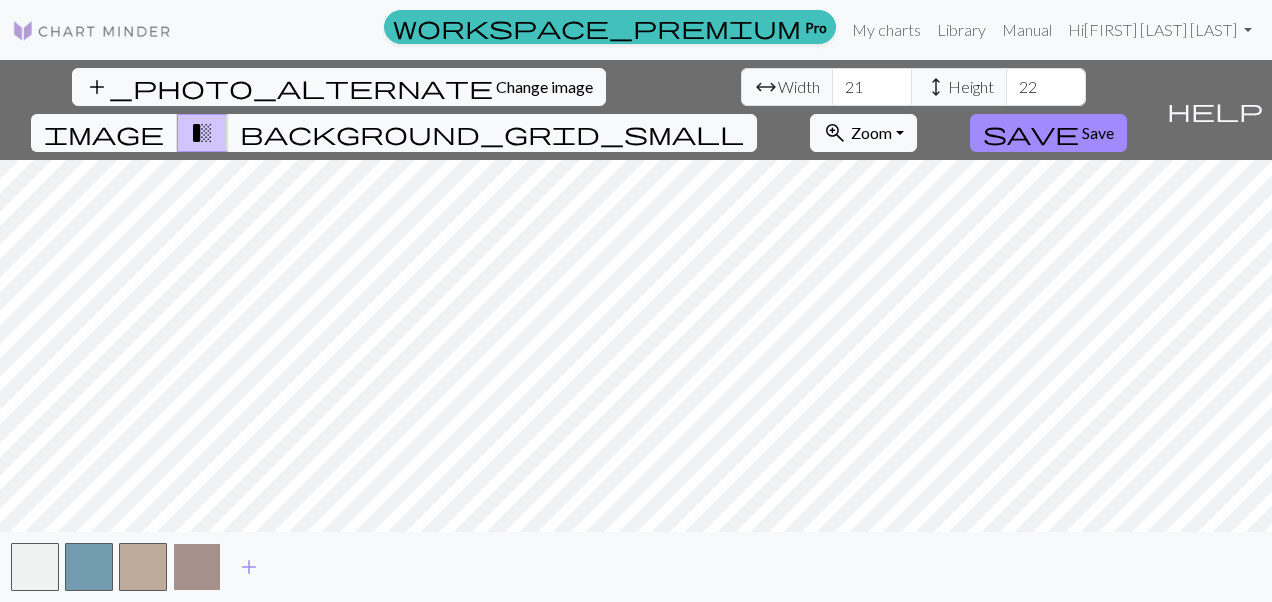 click at bounding box center [197, 567] 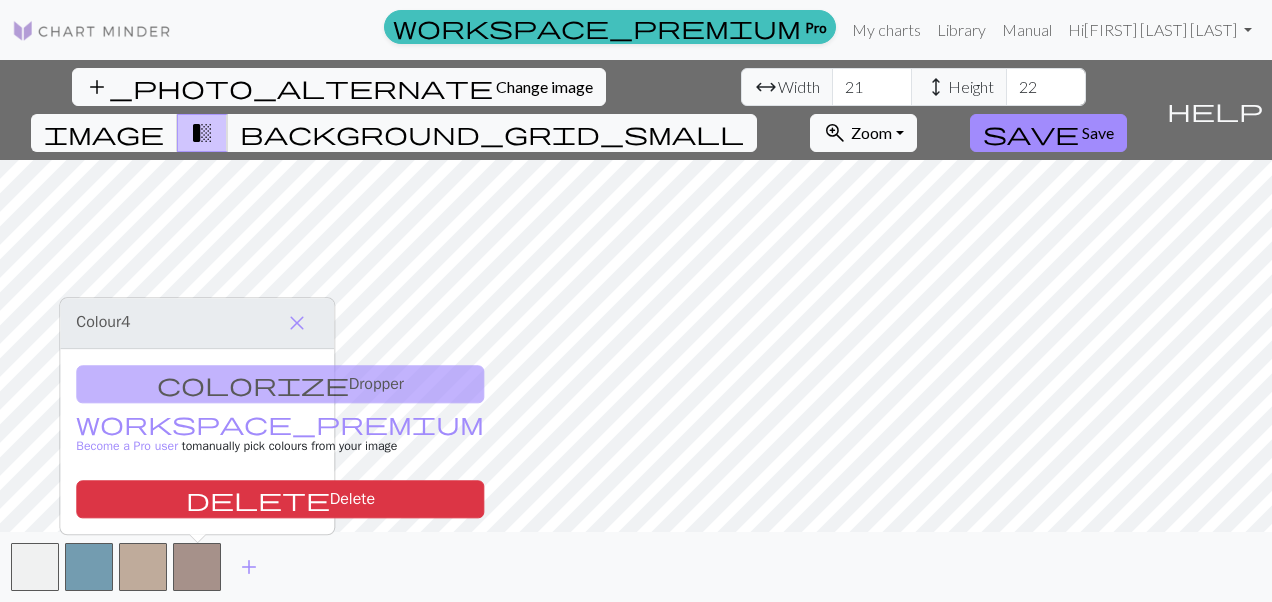 click on "colorize Dropper workspace_premium Become a Pro user   to  manually pick colours from your image delete Delete" at bounding box center [197, 441] 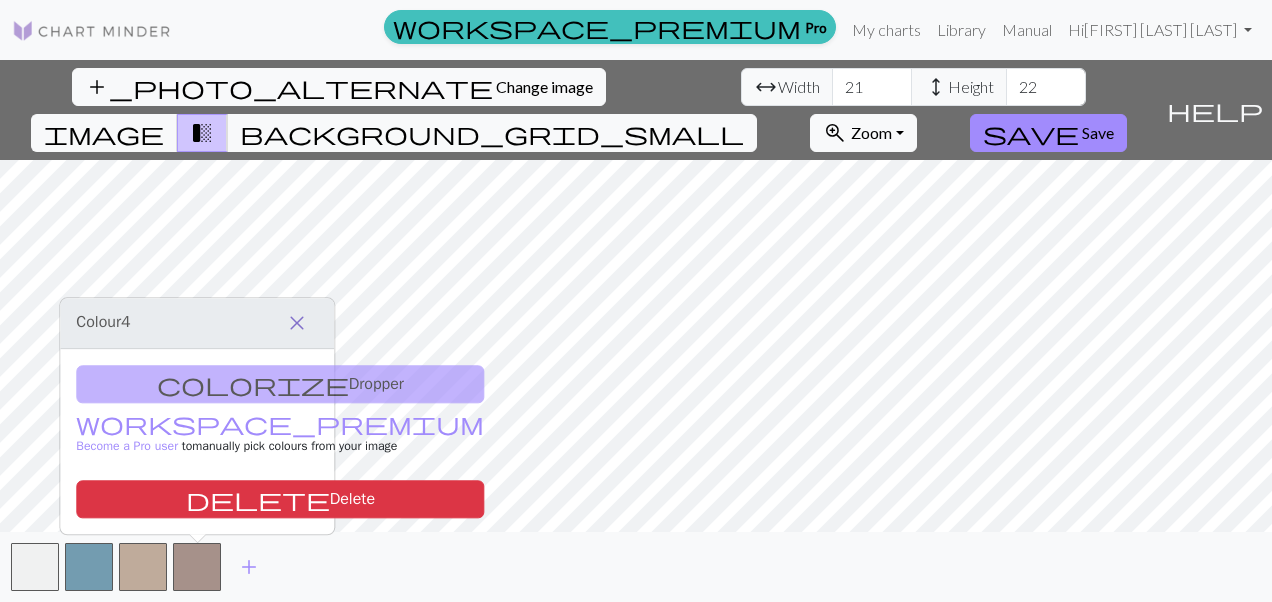 click on "close" at bounding box center [297, 323] 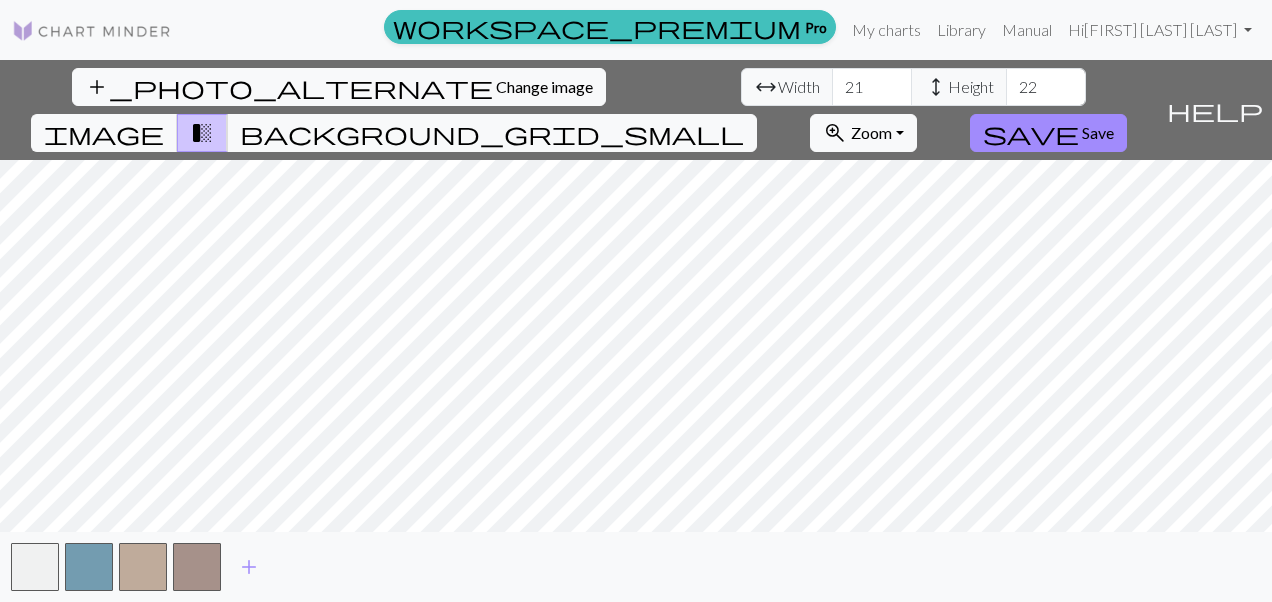 click on "transition_fade" at bounding box center [202, 133] 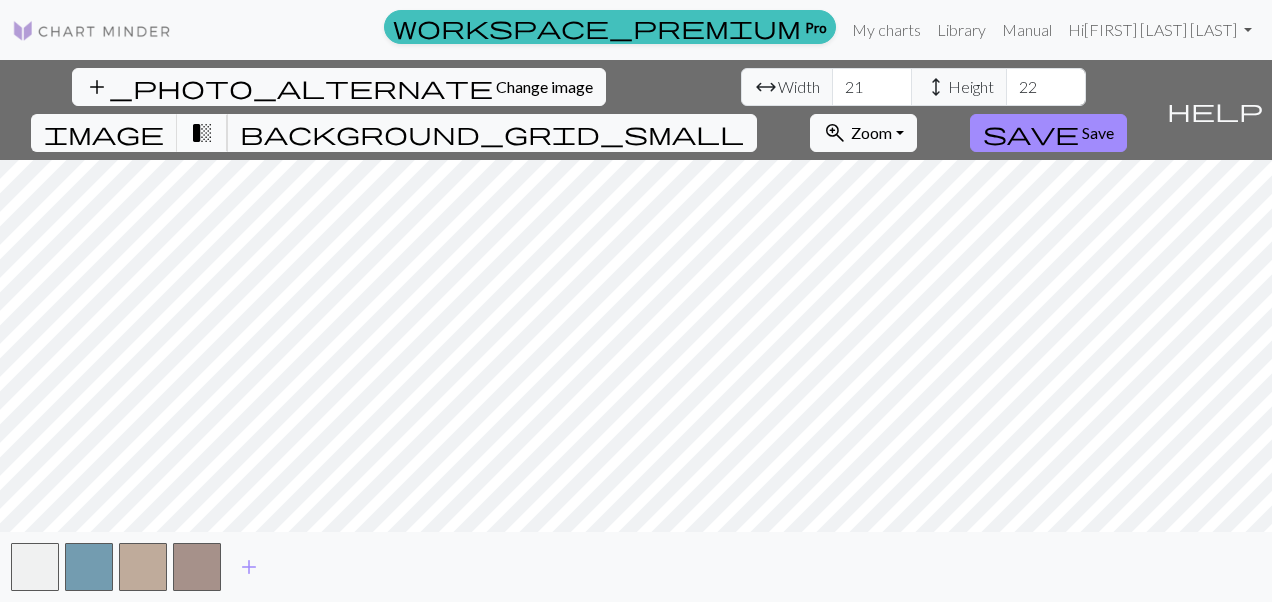 click on "transition_fade" at bounding box center [202, 133] 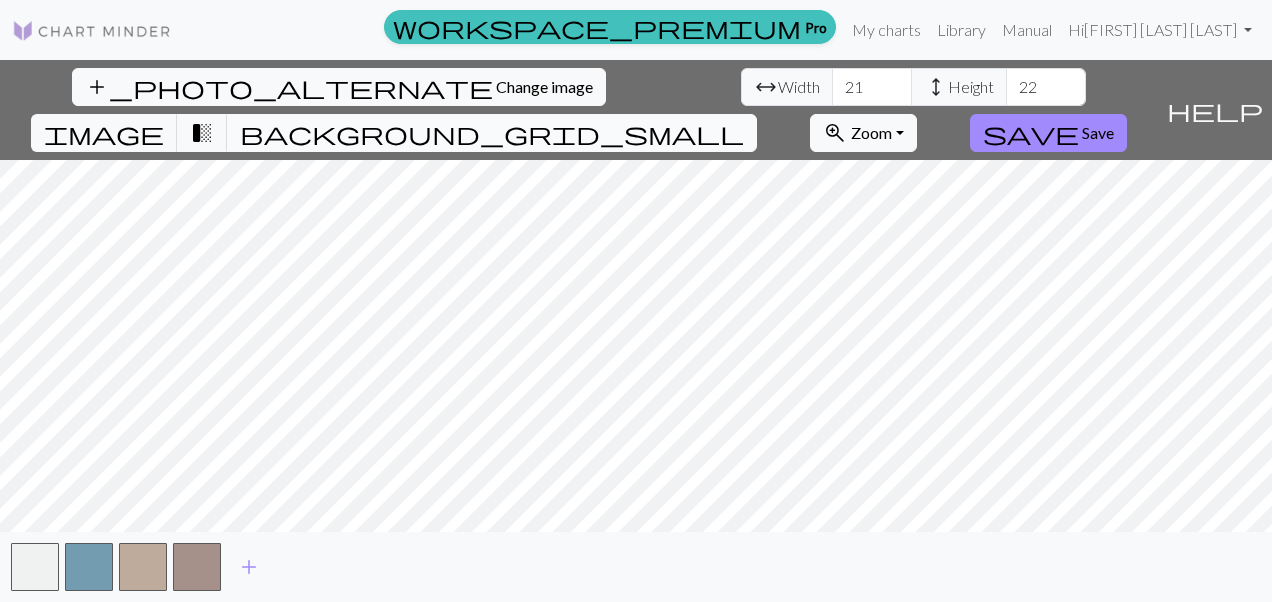 click on "background_grid_small" at bounding box center [492, 133] 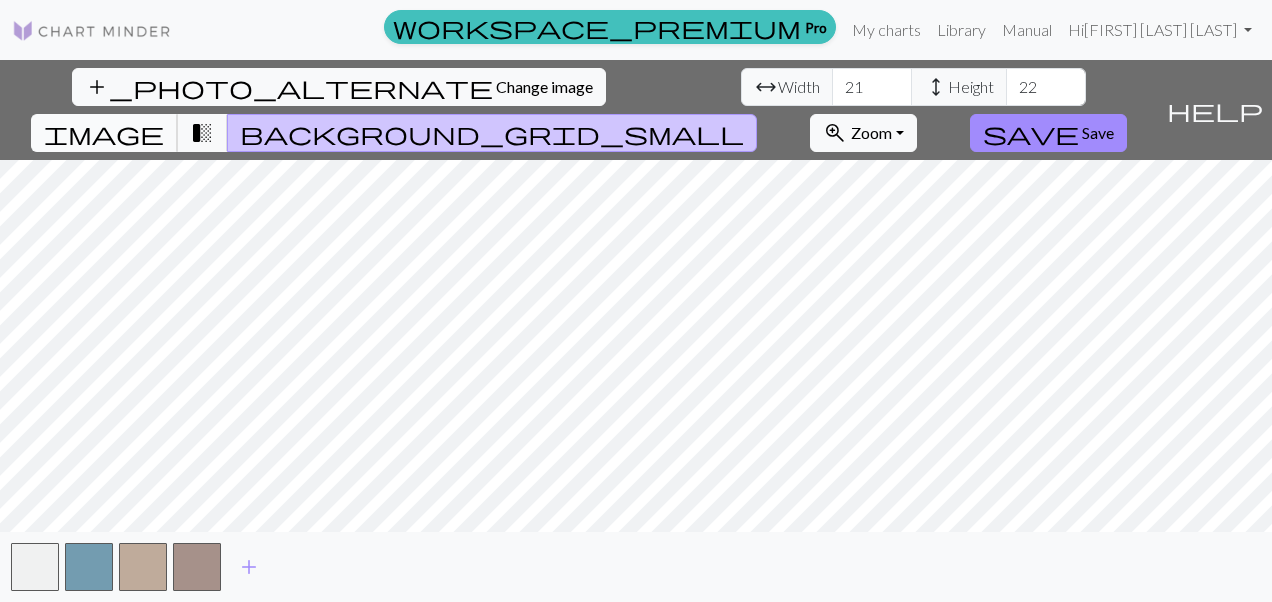 click on "image" at bounding box center [104, 133] 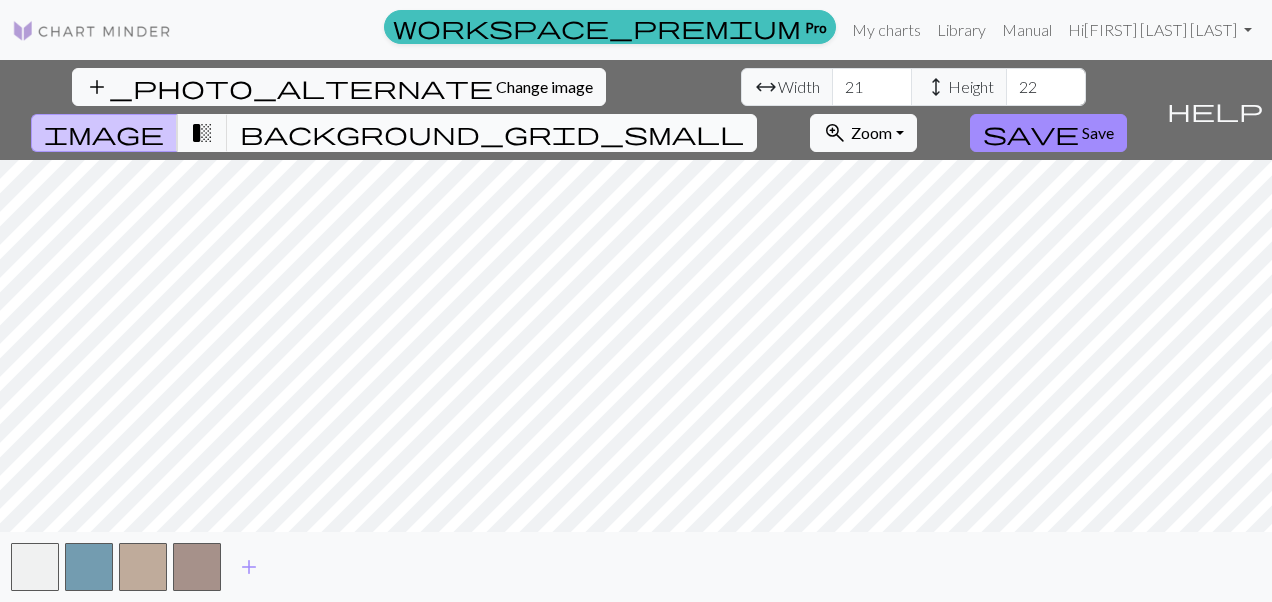 click on "background_grid_small" at bounding box center (492, 133) 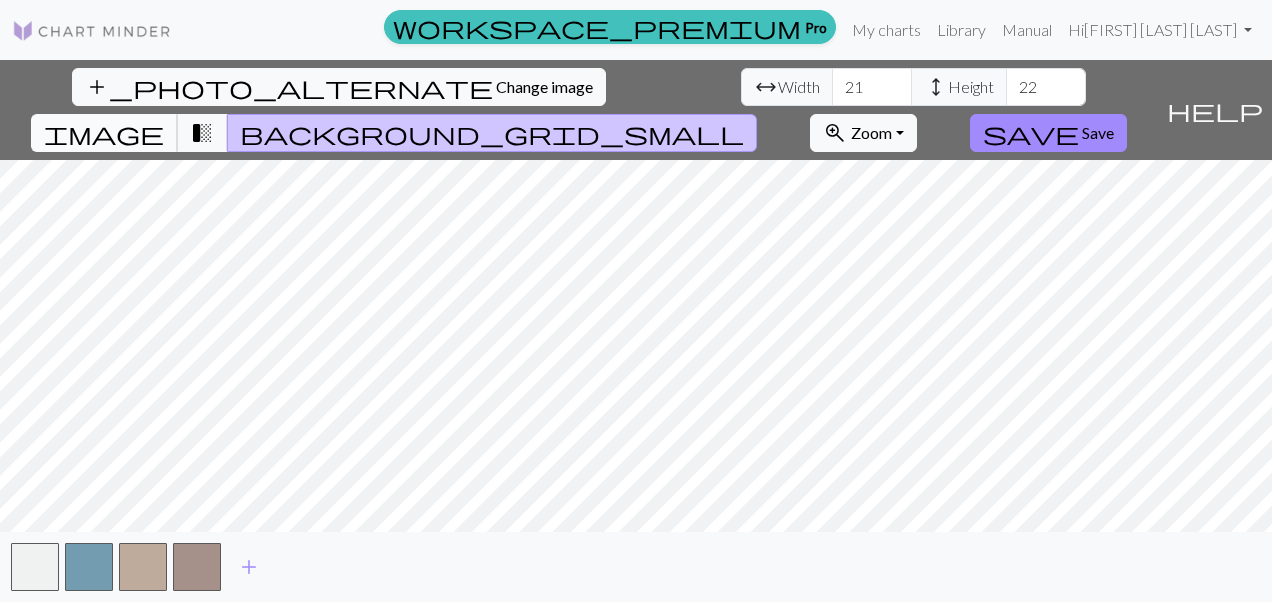 click on "image" at bounding box center (104, 133) 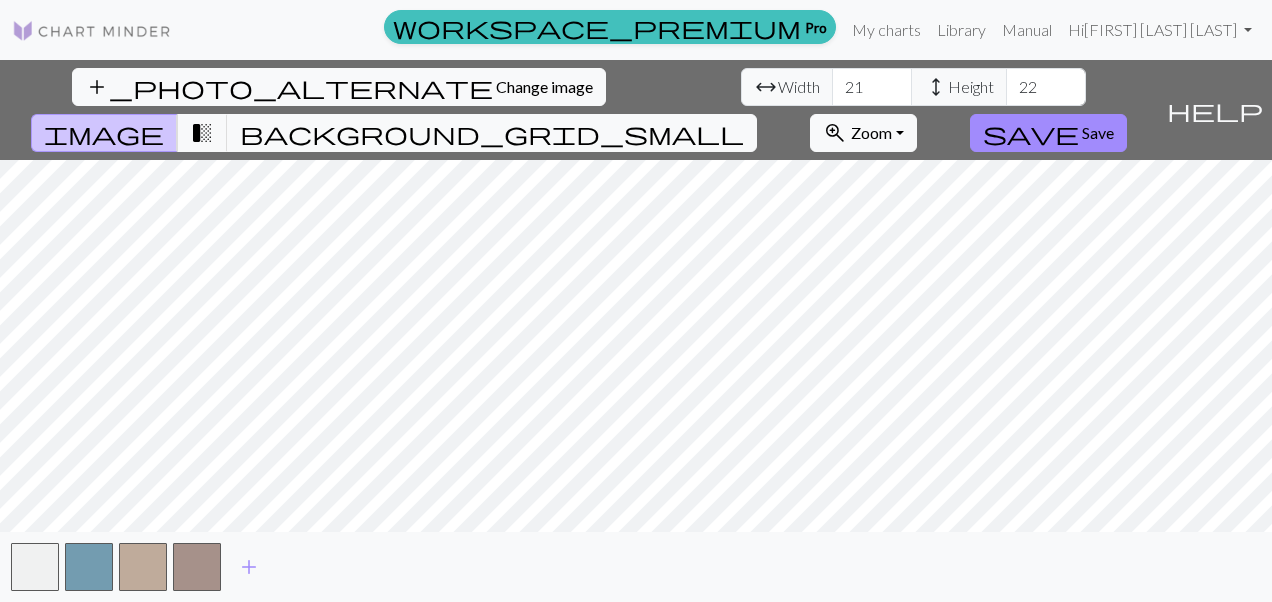 click on "image" at bounding box center [104, 133] 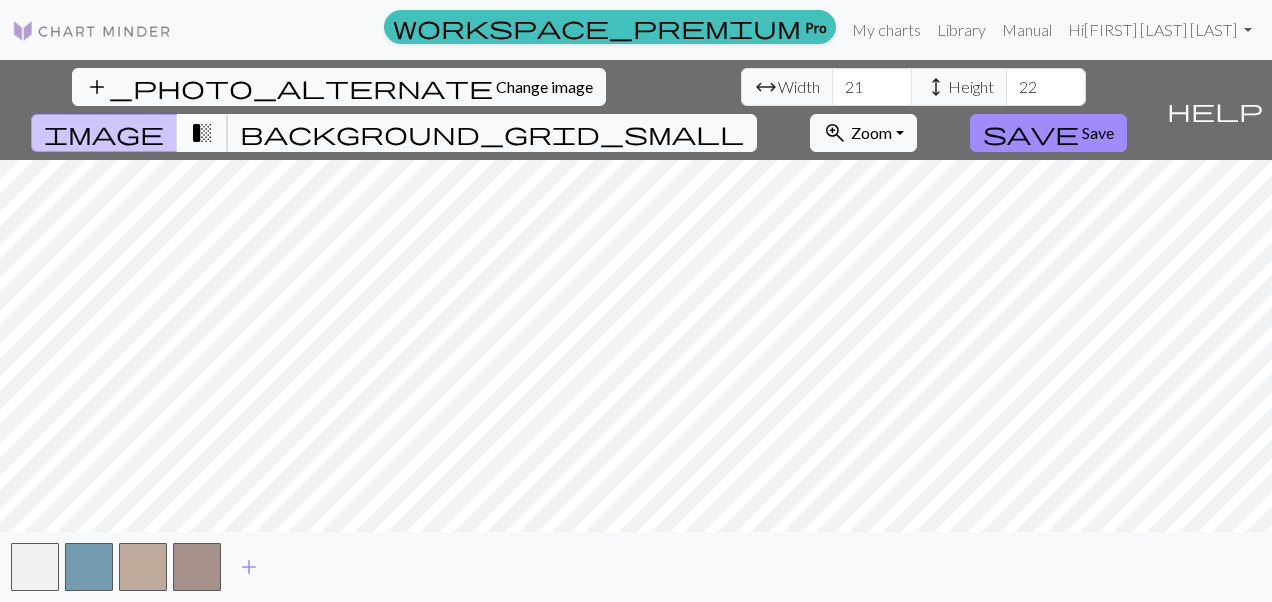 click on "transition_fade" at bounding box center [202, 133] 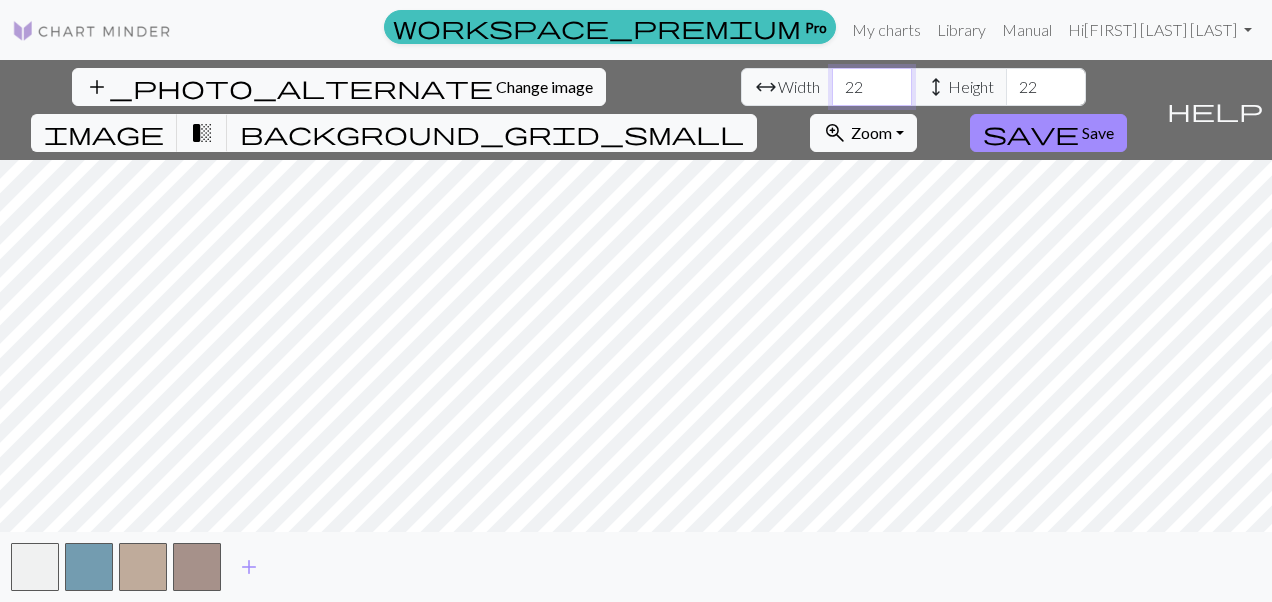 click on "22" at bounding box center [872, 87] 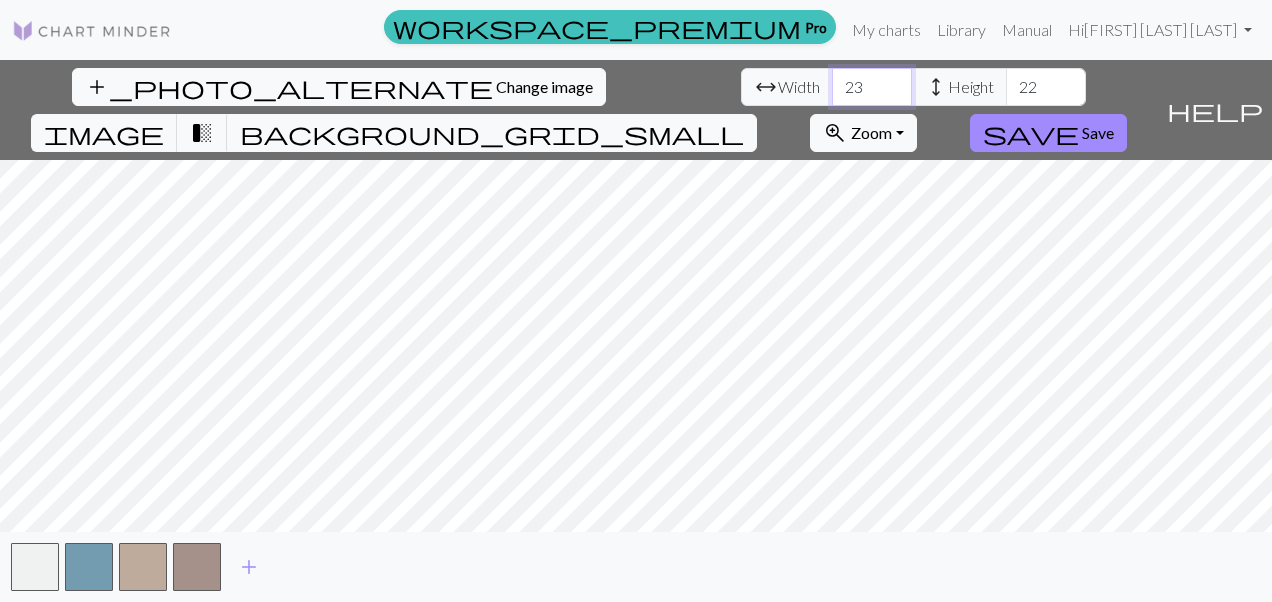 click on "23" at bounding box center (872, 87) 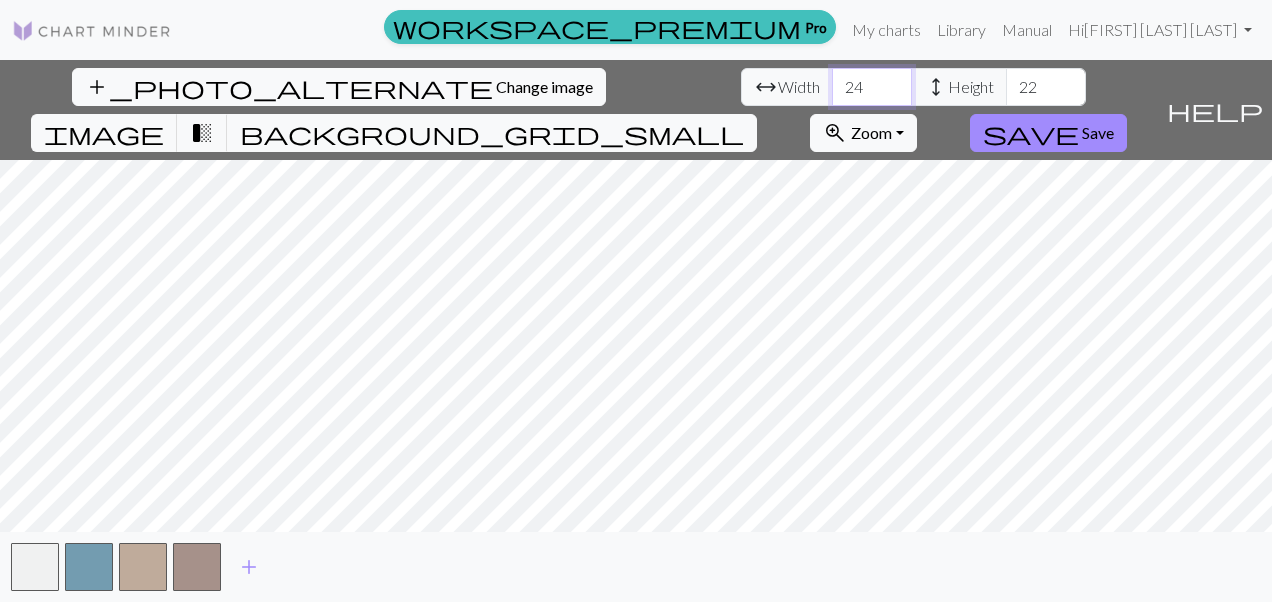 click on "24" at bounding box center (872, 87) 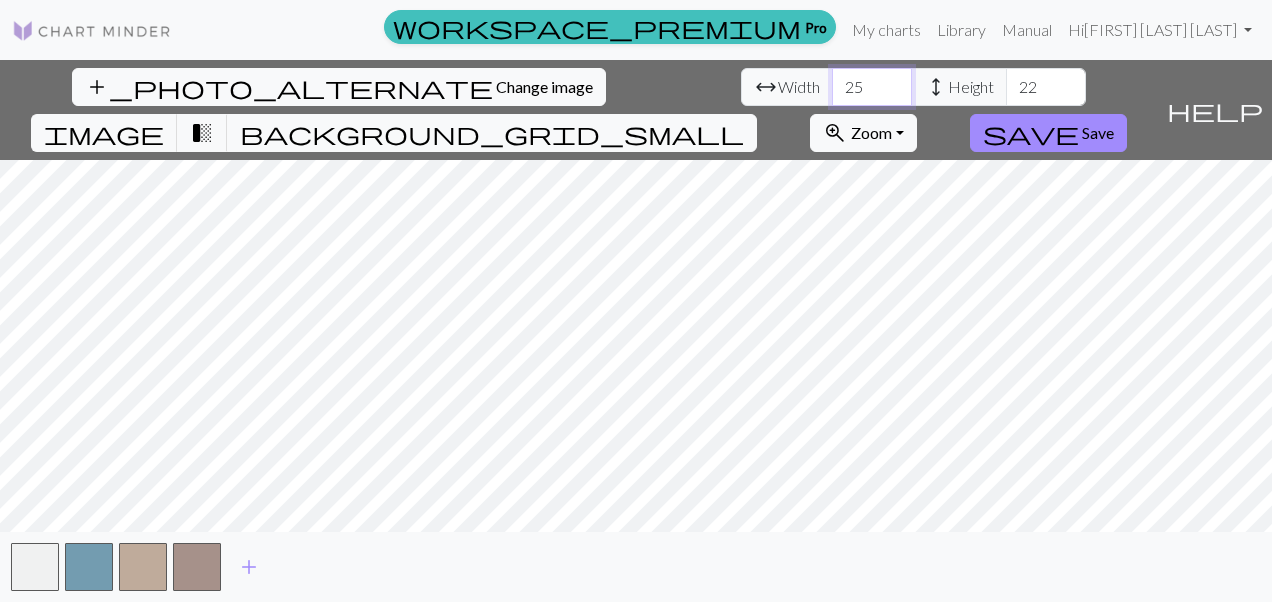 click on "25" at bounding box center (872, 87) 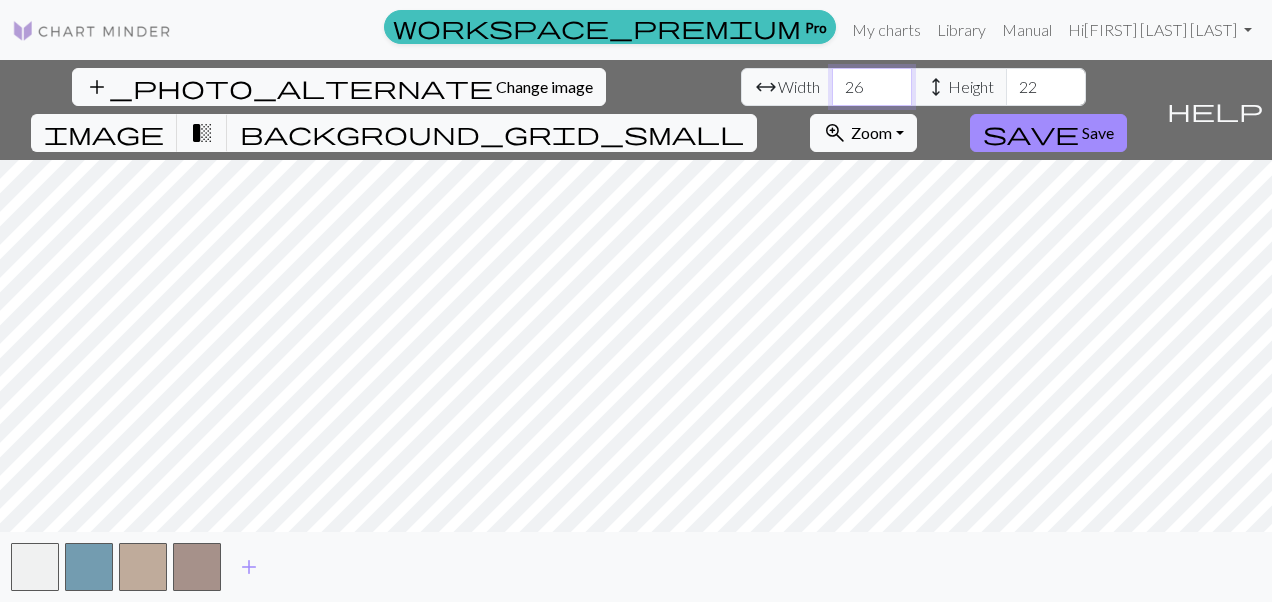 type on "26" 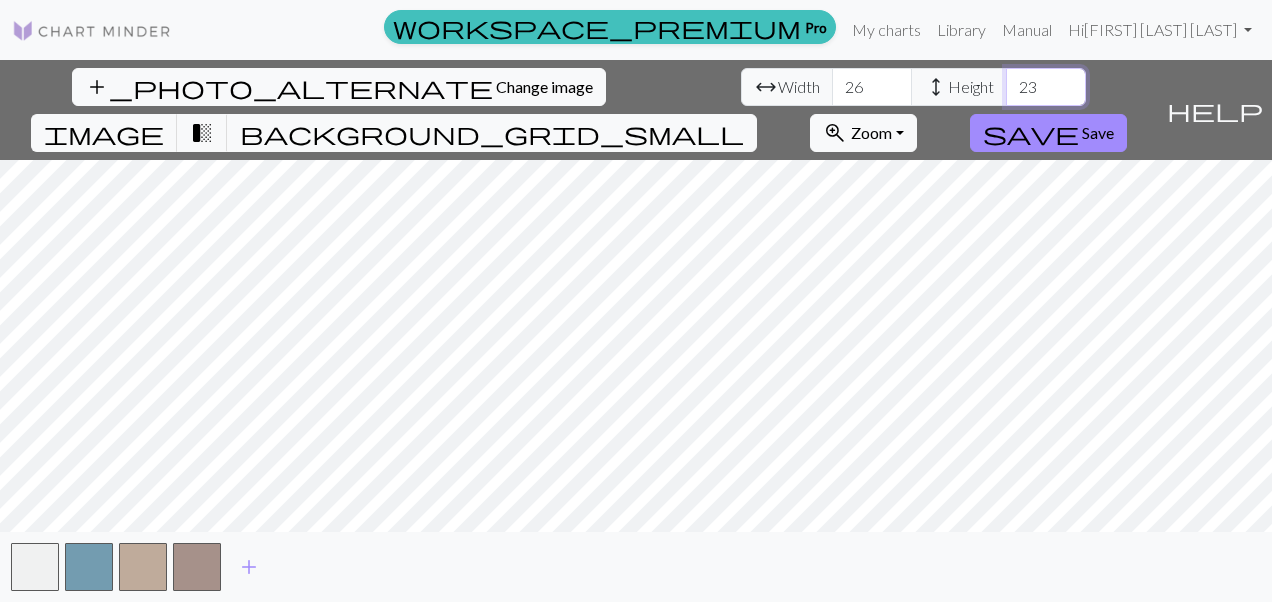 click on "23" at bounding box center (1046, 87) 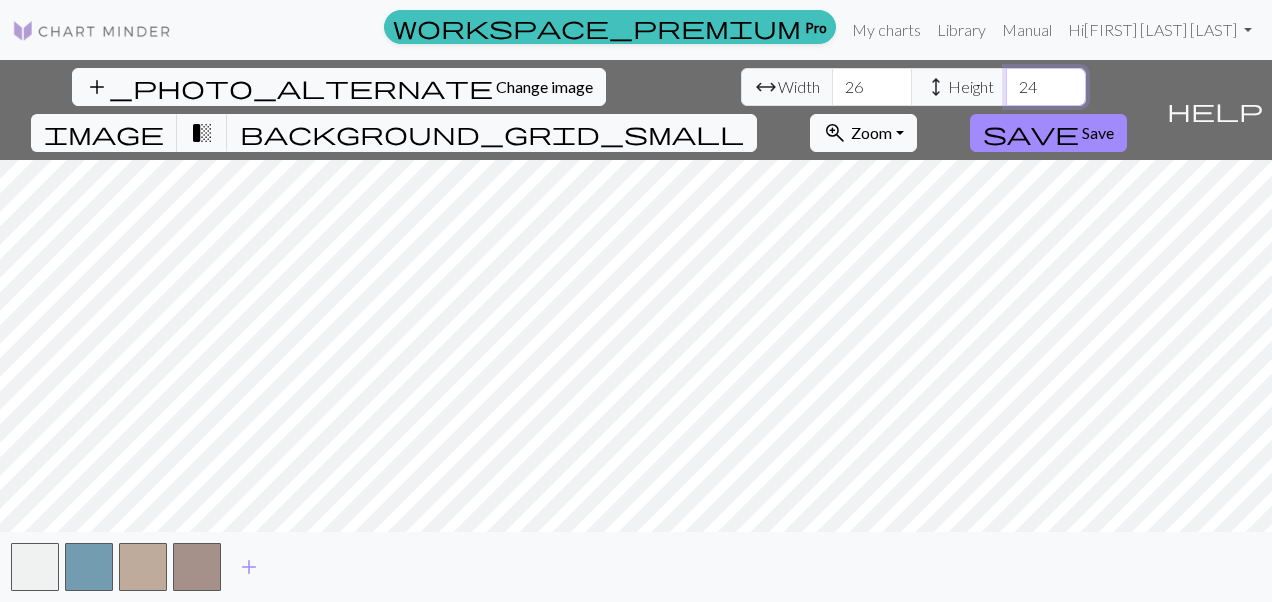 click on "24" at bounding box center [1046, 87] 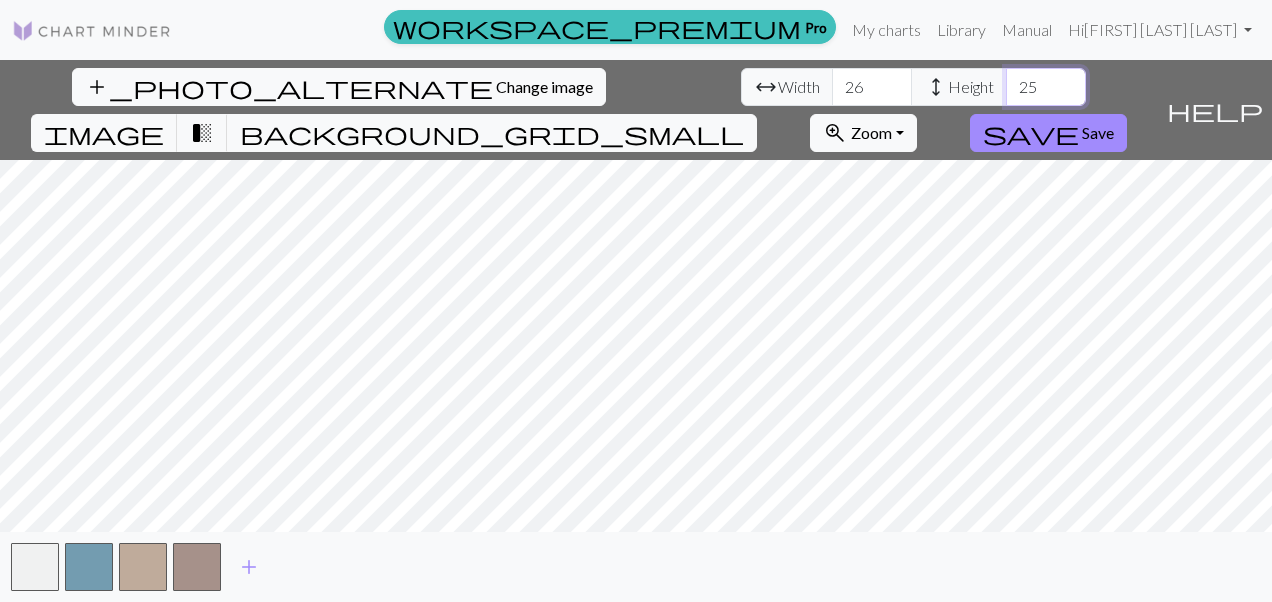 click on "25" at bounding box center (1046, 87) 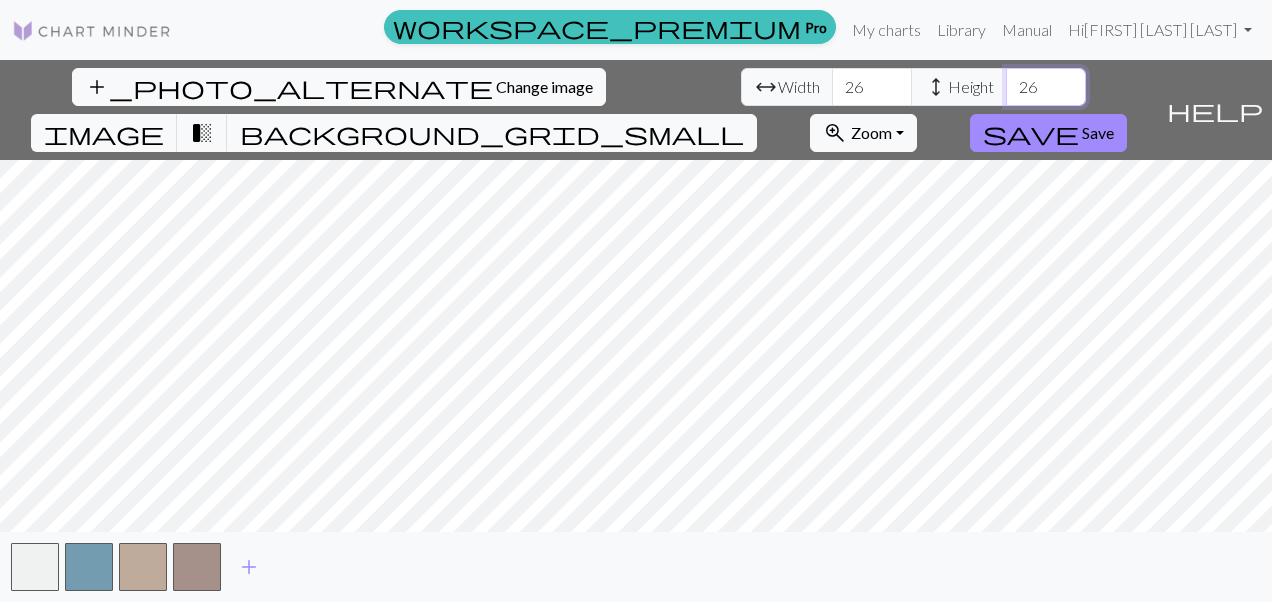 click on "26" at bounding box center [1046, 87] 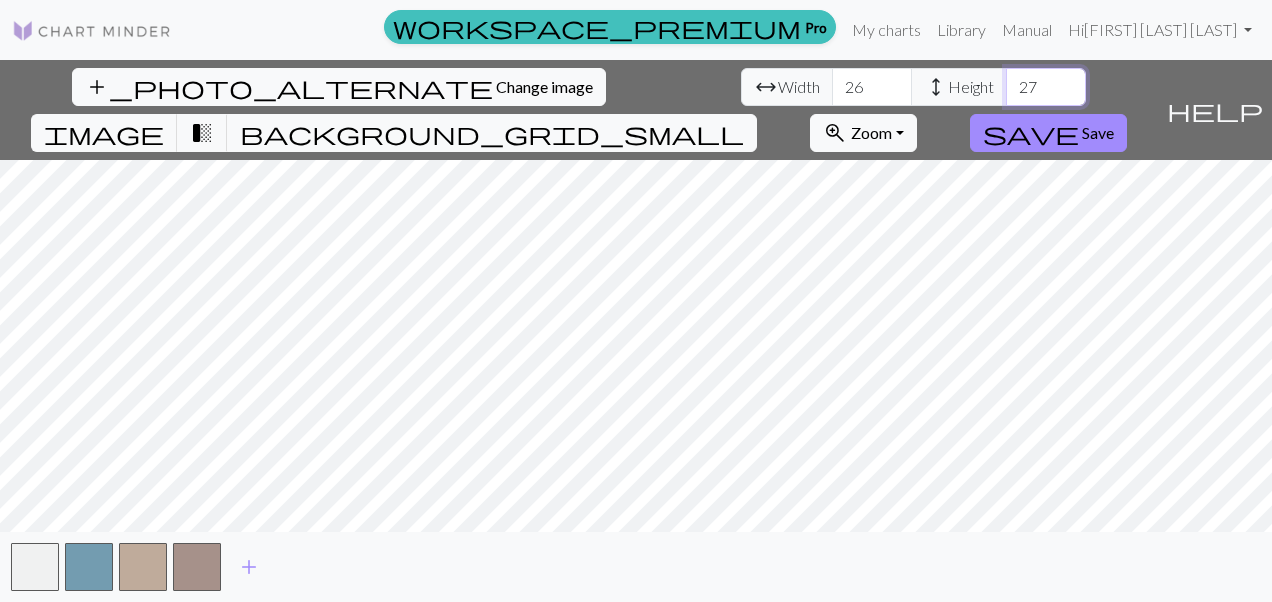 click on "27" at bounding box center (1046, 87) 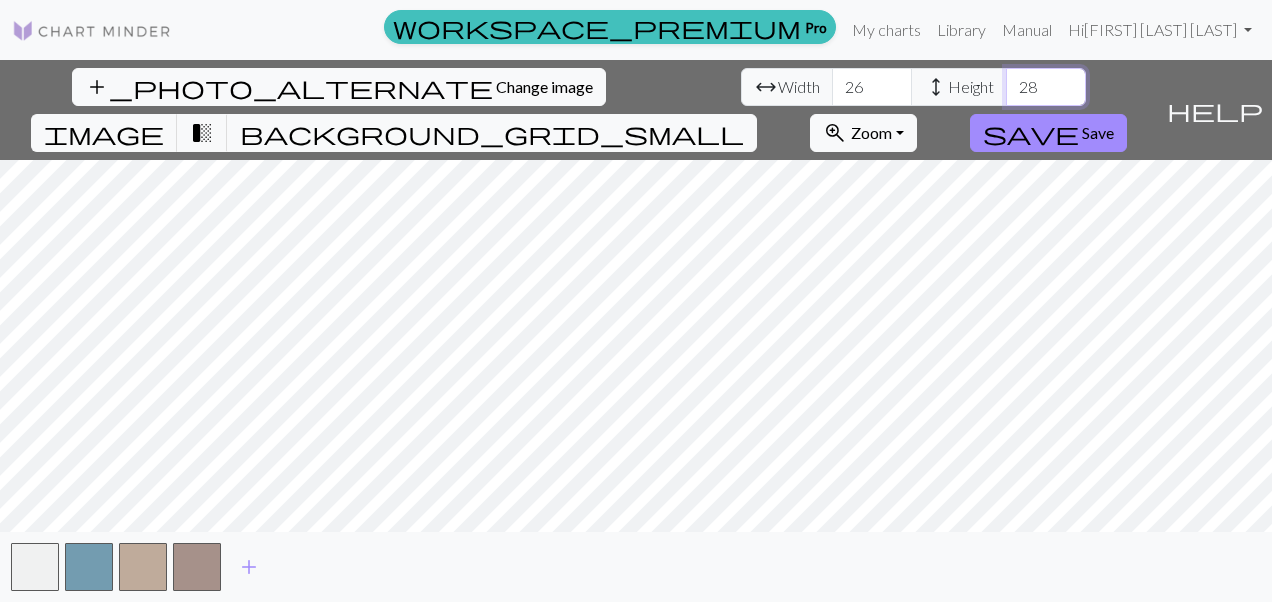 click on "28" at bounding box center [1046, 87] 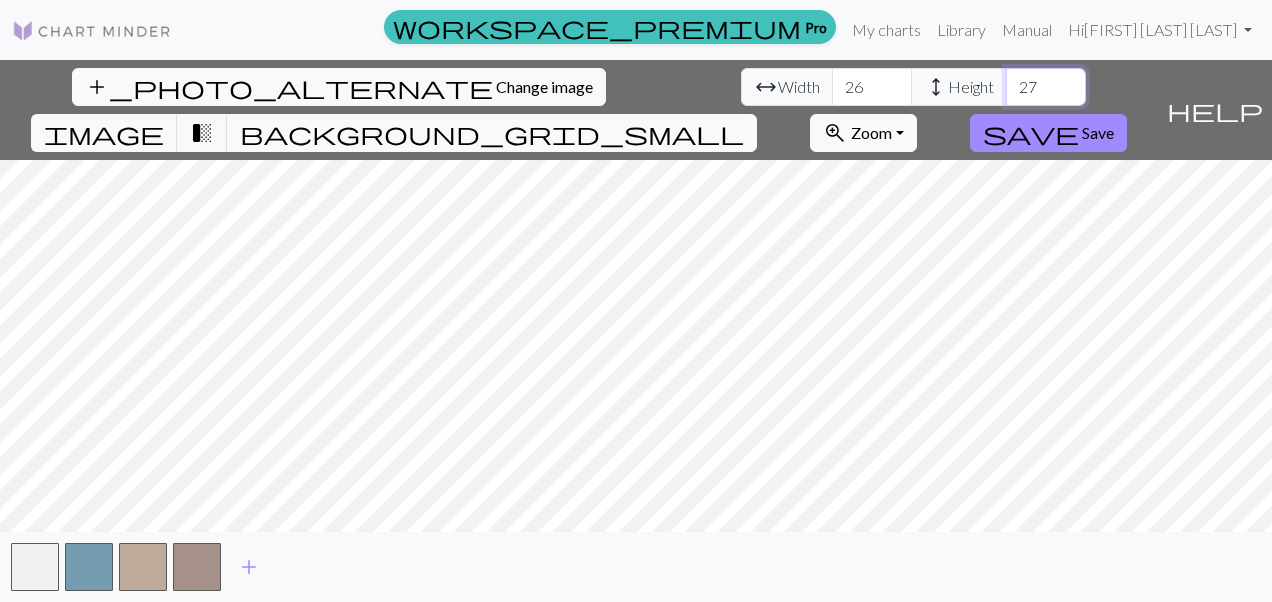 click on "27" at bounding box center (1046, 87) 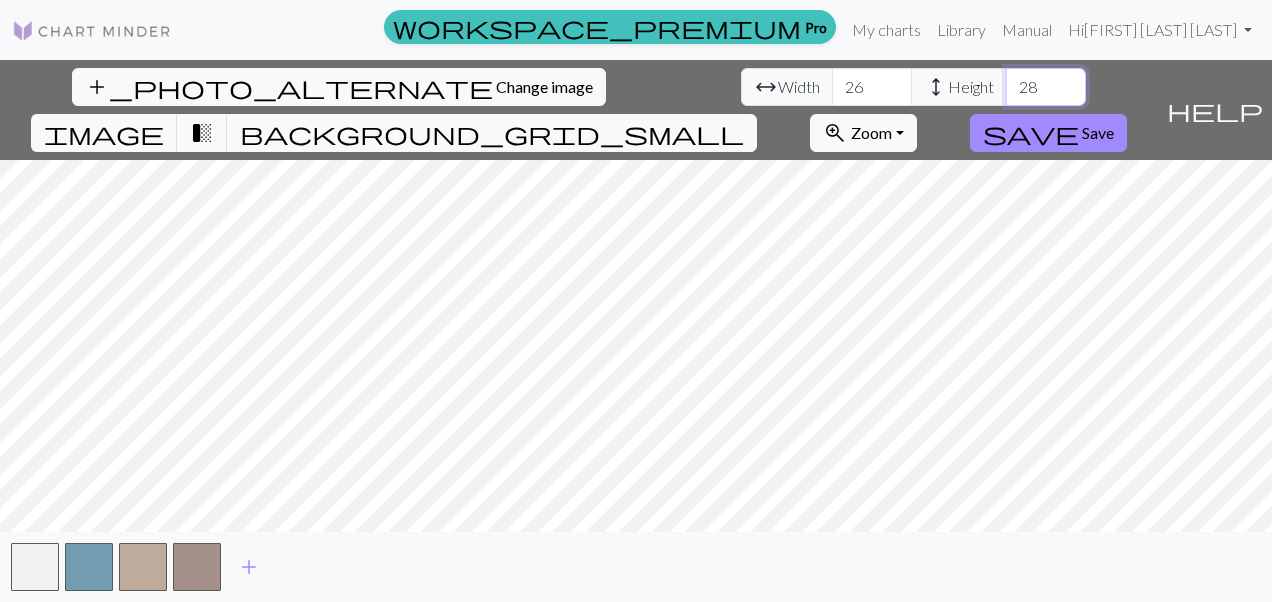 type on "28" 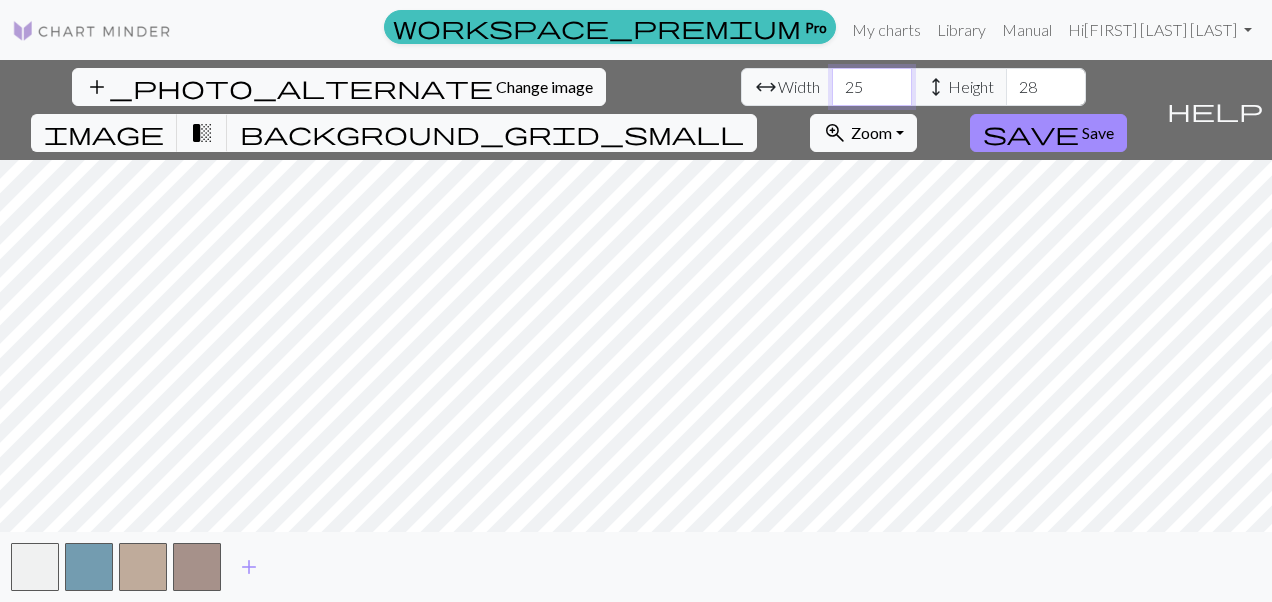 type on "25" 